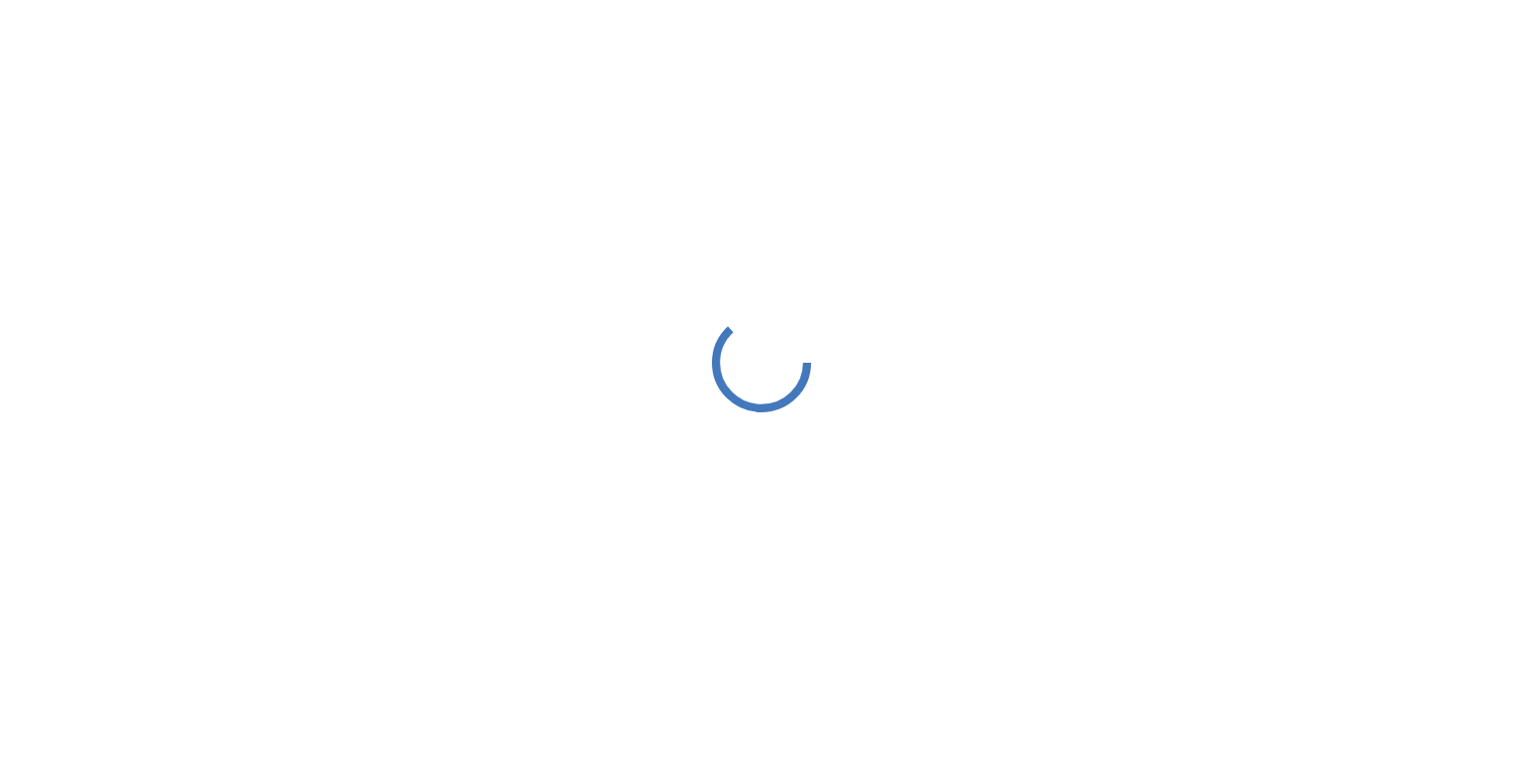 scroll, scrollTop: 0, scrollLeft: 0, axis: both 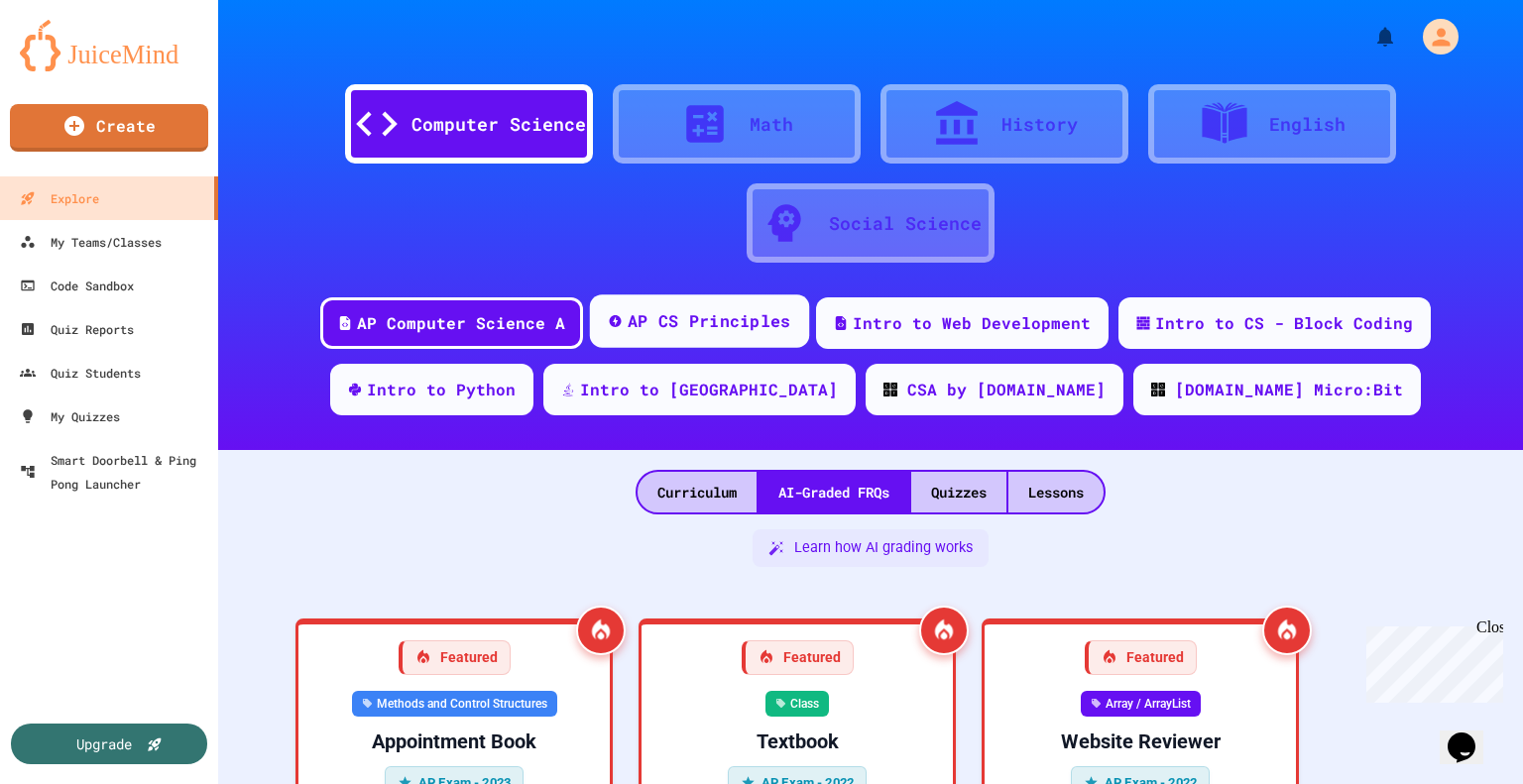 click on "AP CS Principles" at bounding box center (709, 321) 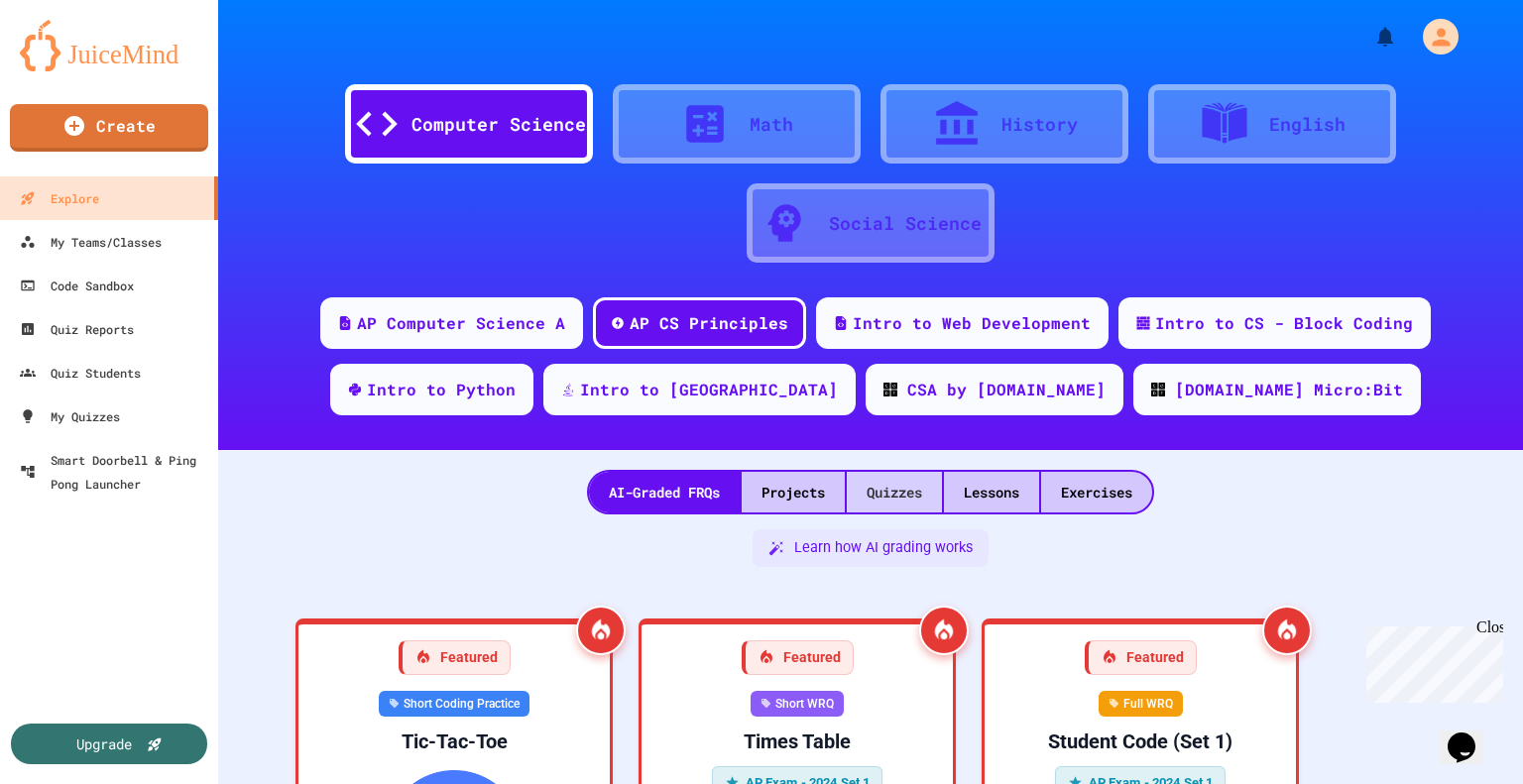 click on "Quizzes" at bounding box center (894, 492) 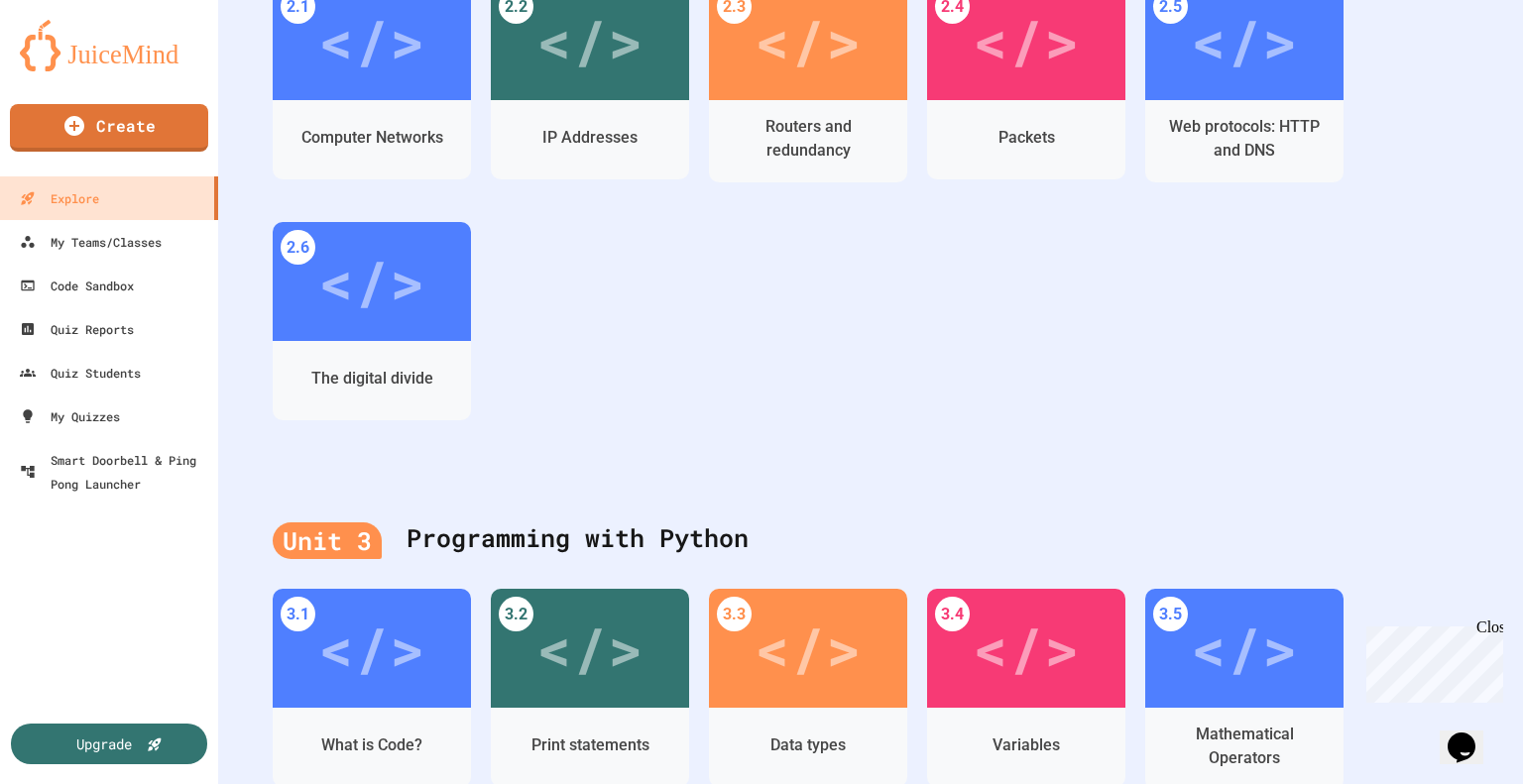 scroll, scrollTop: 996, scrollLeft: 0, axis: vertical 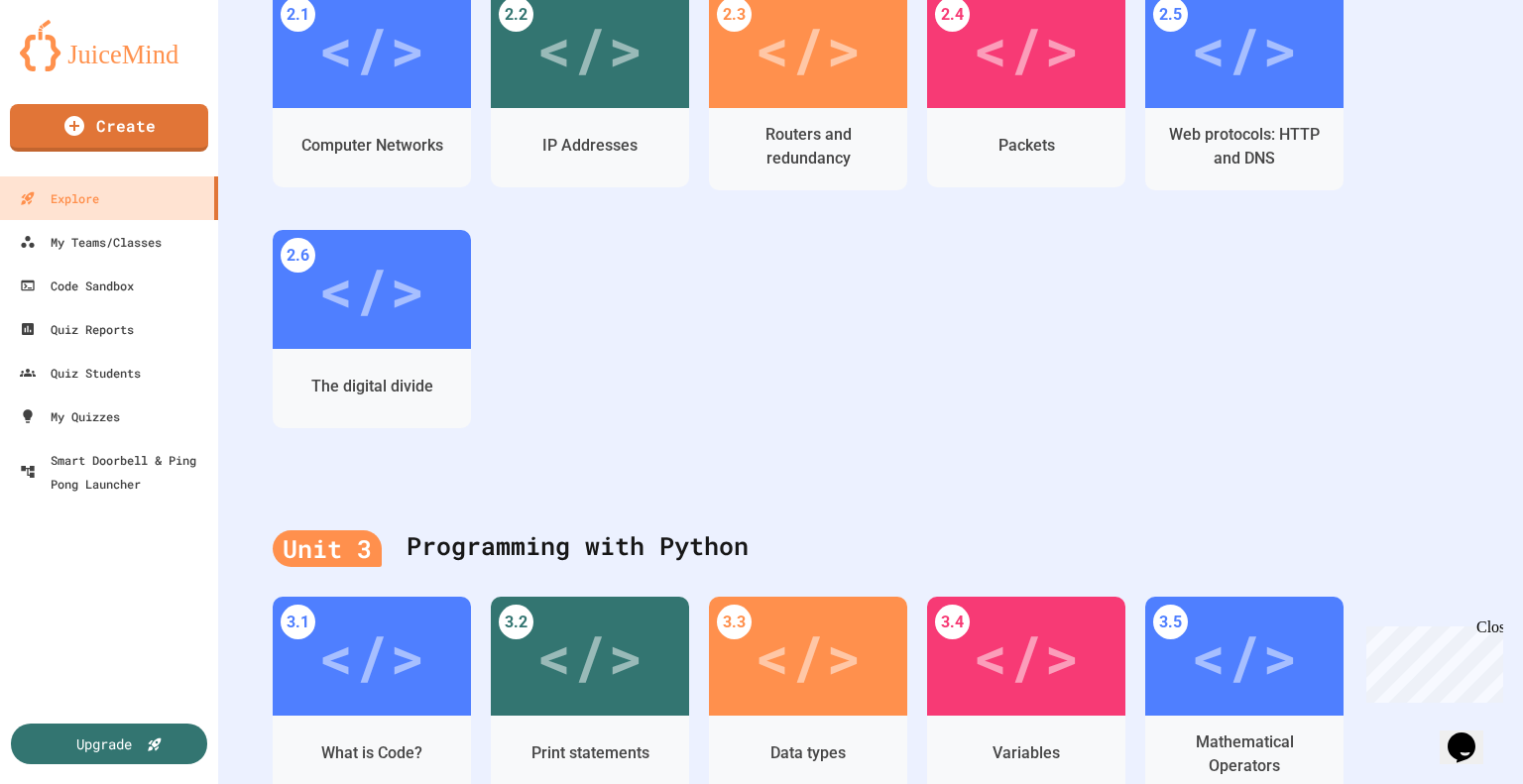 click on "Close" at bounding box center (1488, 630) 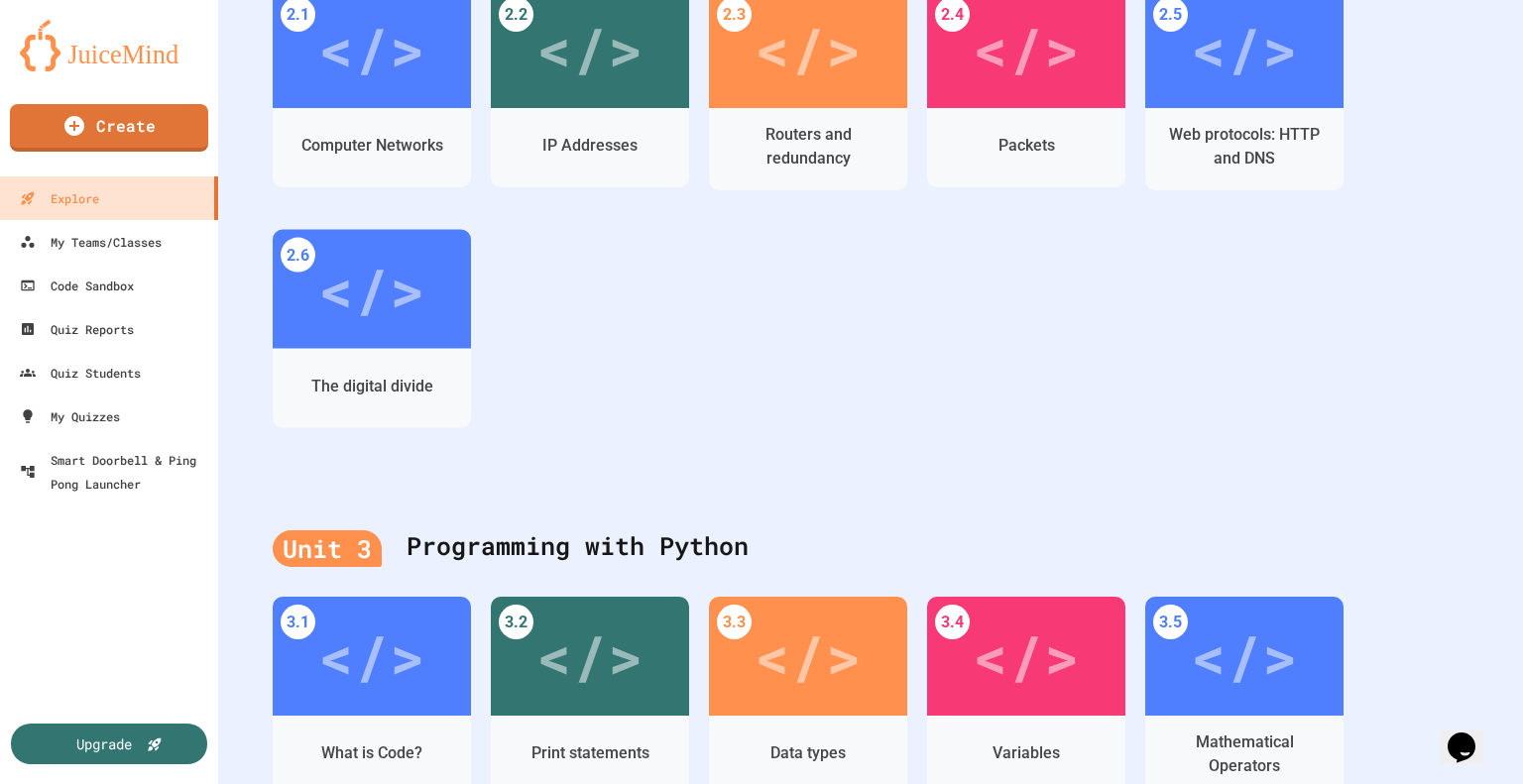 scroll, scrollTop: 0, scrollLeft: 0, axis: both 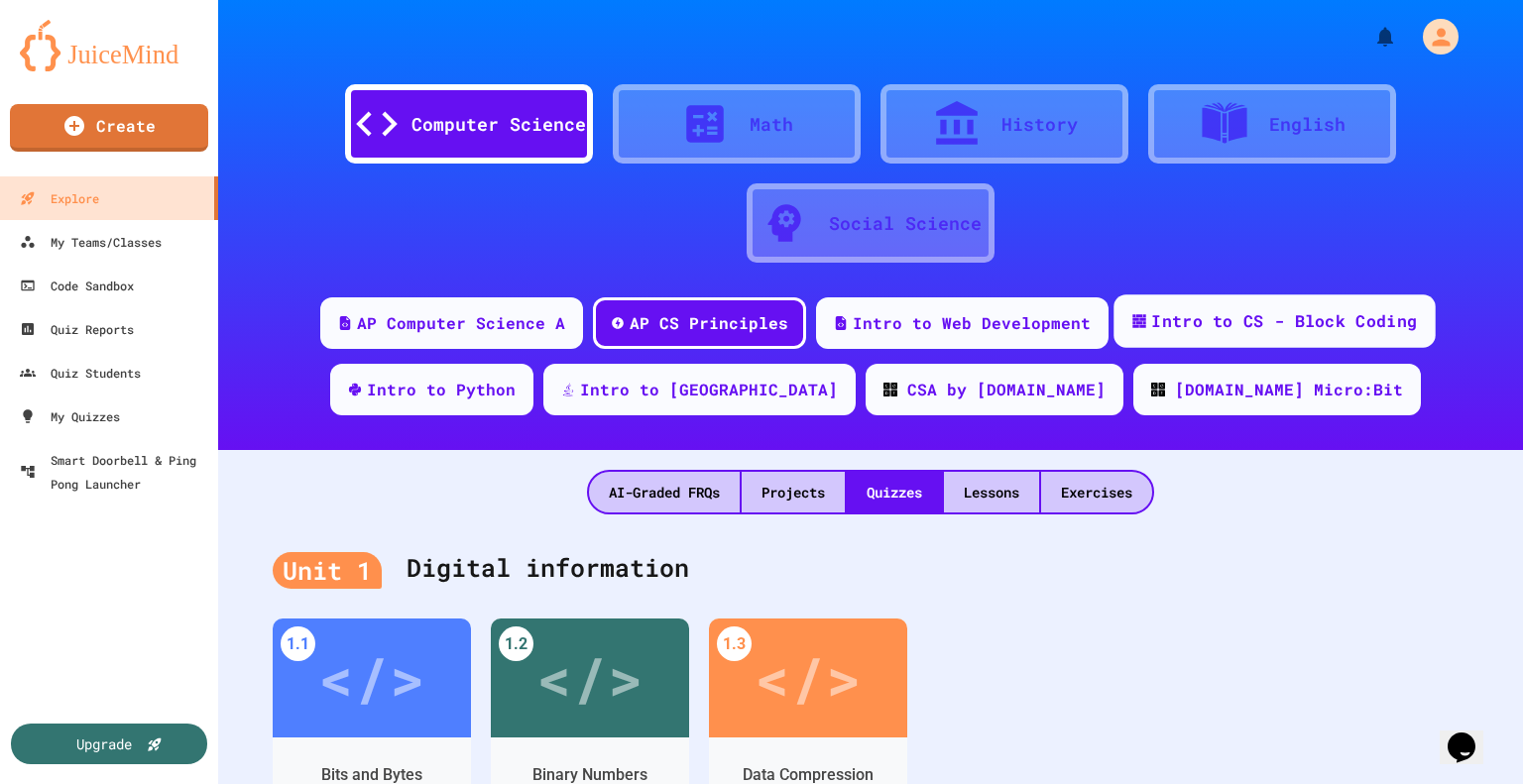 click on "Intro to CS - Block Coding" at bounding box center [1274, 321] 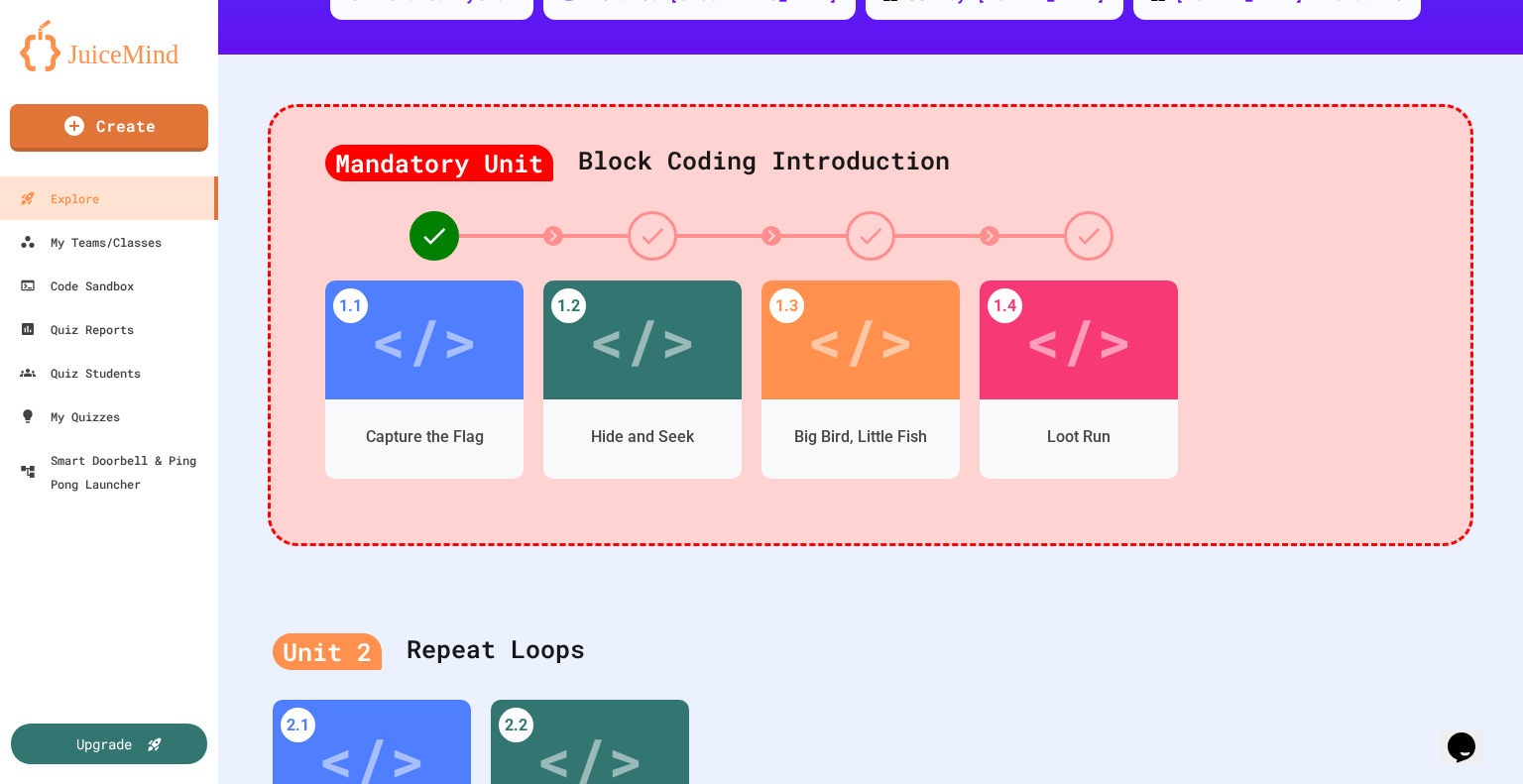 scroll, scrollTop: 299, scrollLeft: 0, axis: vertical 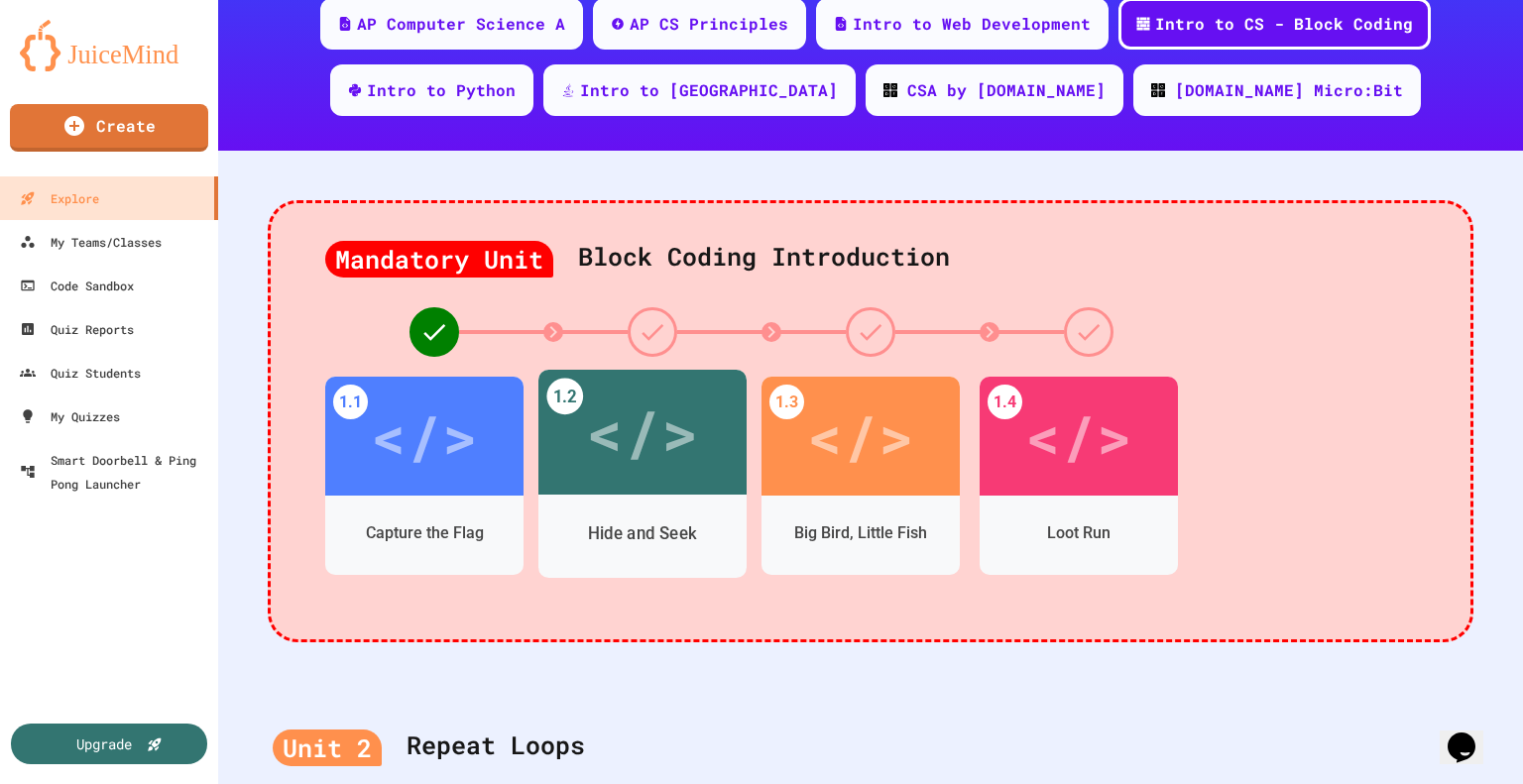 click on "</>" at bounding box center [643, 432] 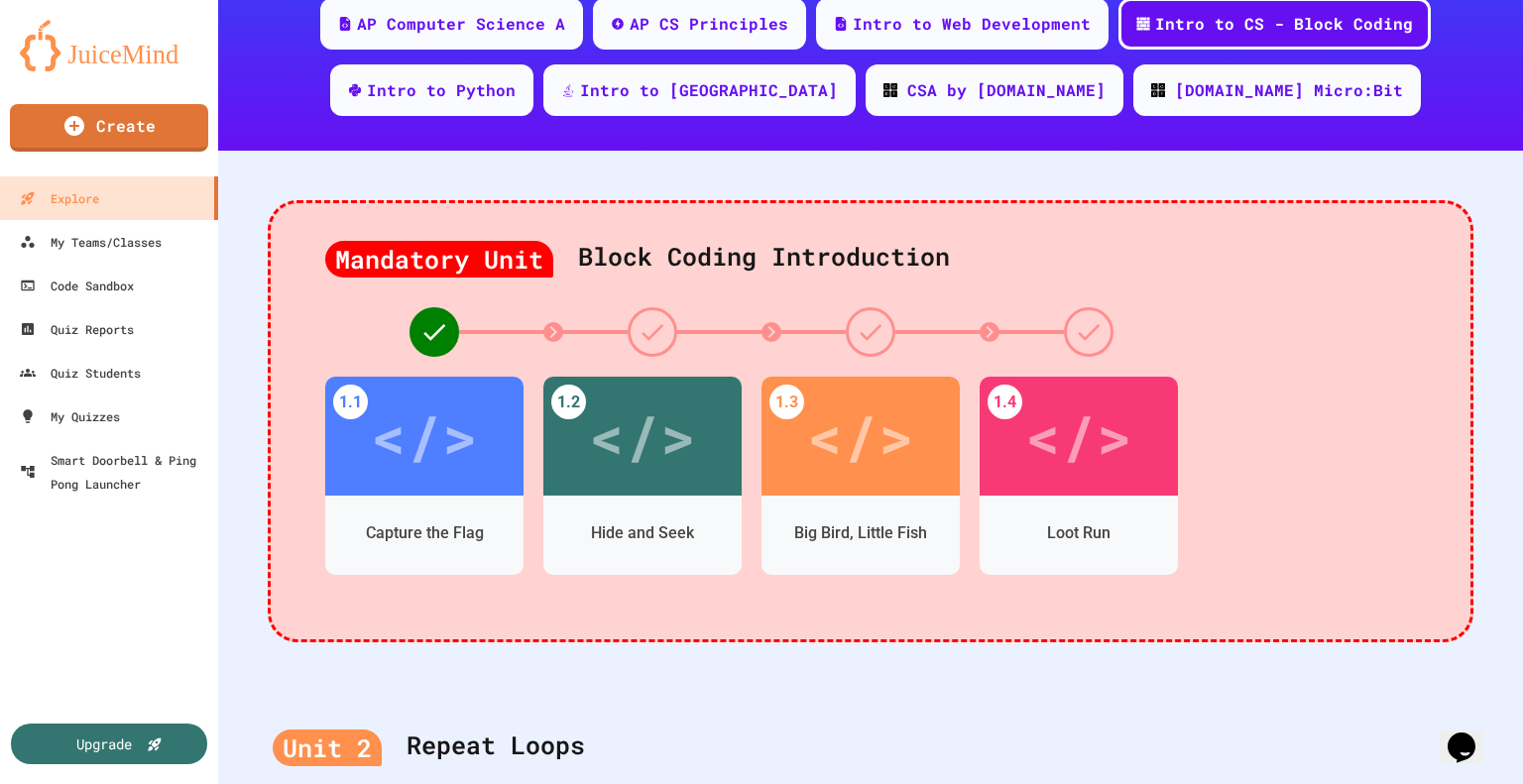 click on "</>" at bounding box center [533, 967] 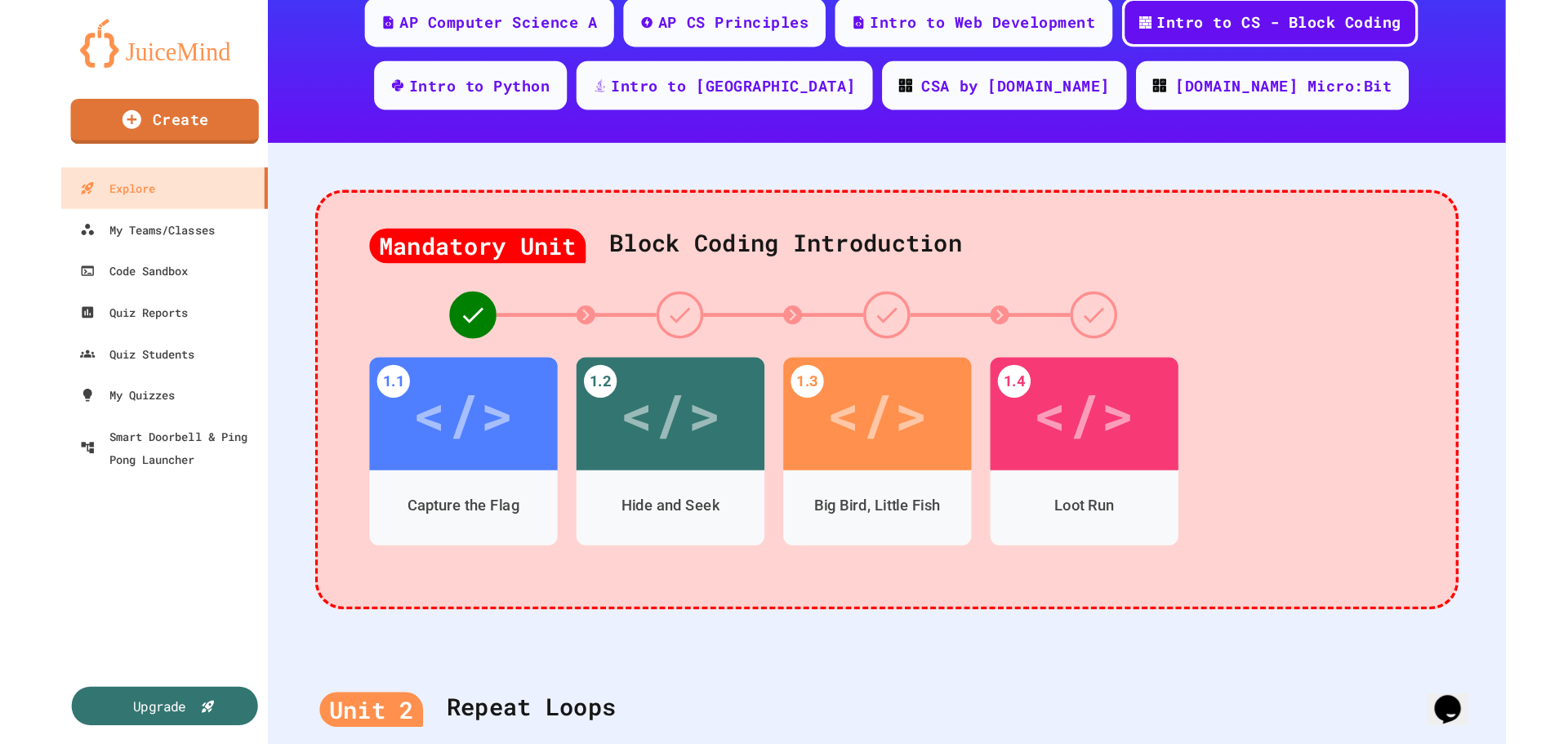 scroll, scrollTop: 0, scrollLeft: 0, axis: both 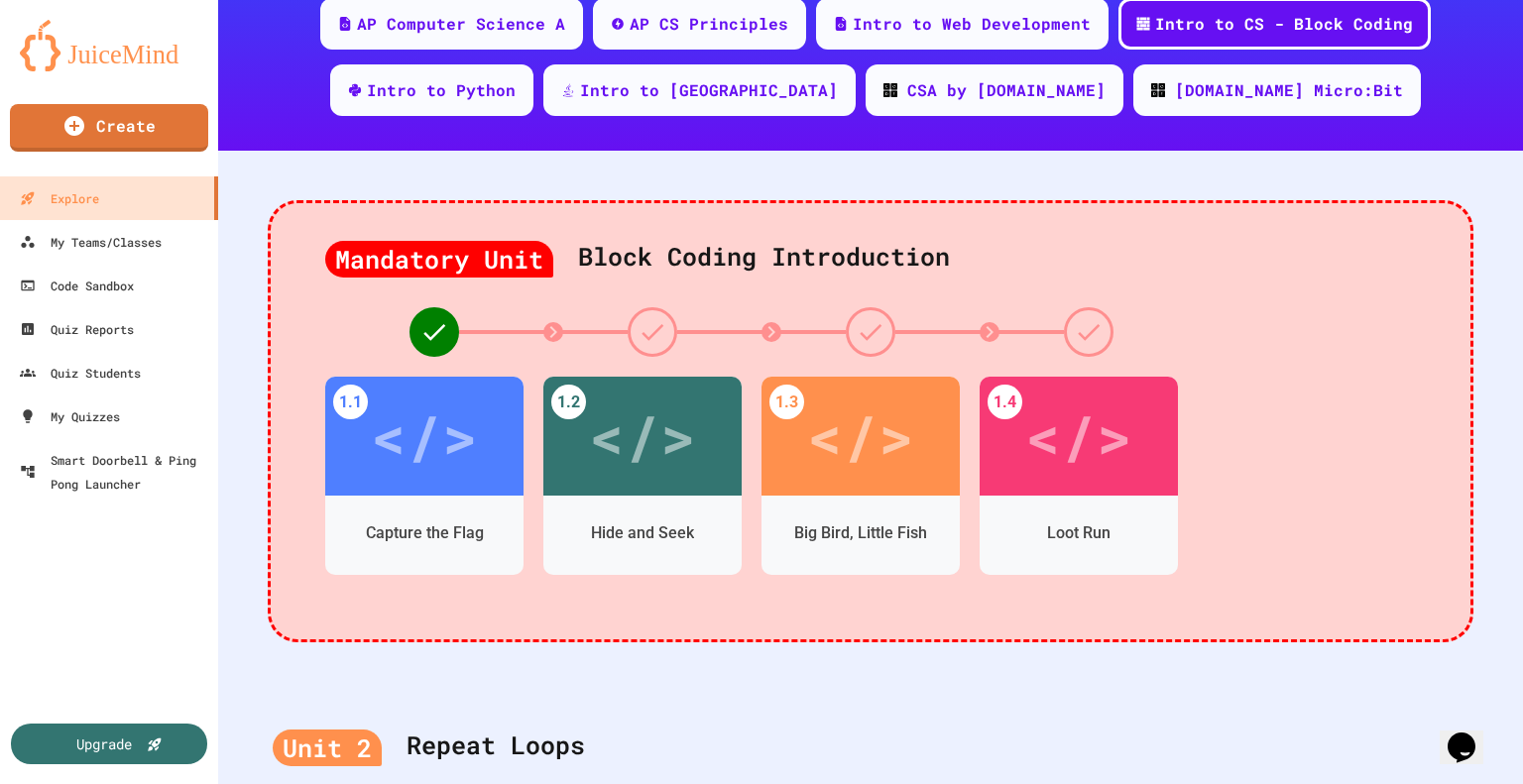 click at bounding box center [1279, 1458] 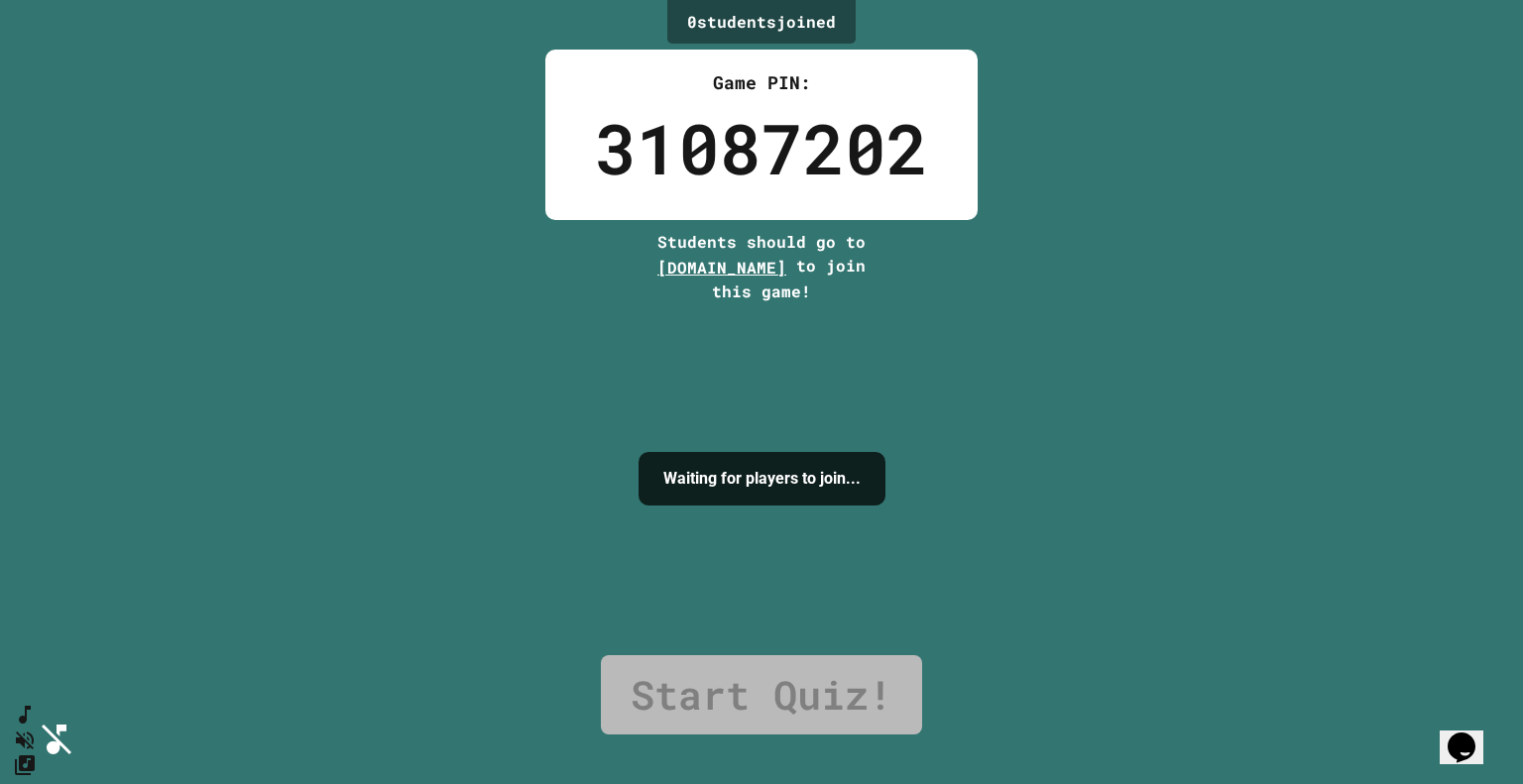 click on "I'm ready!" at bounding box center [762, 1138] 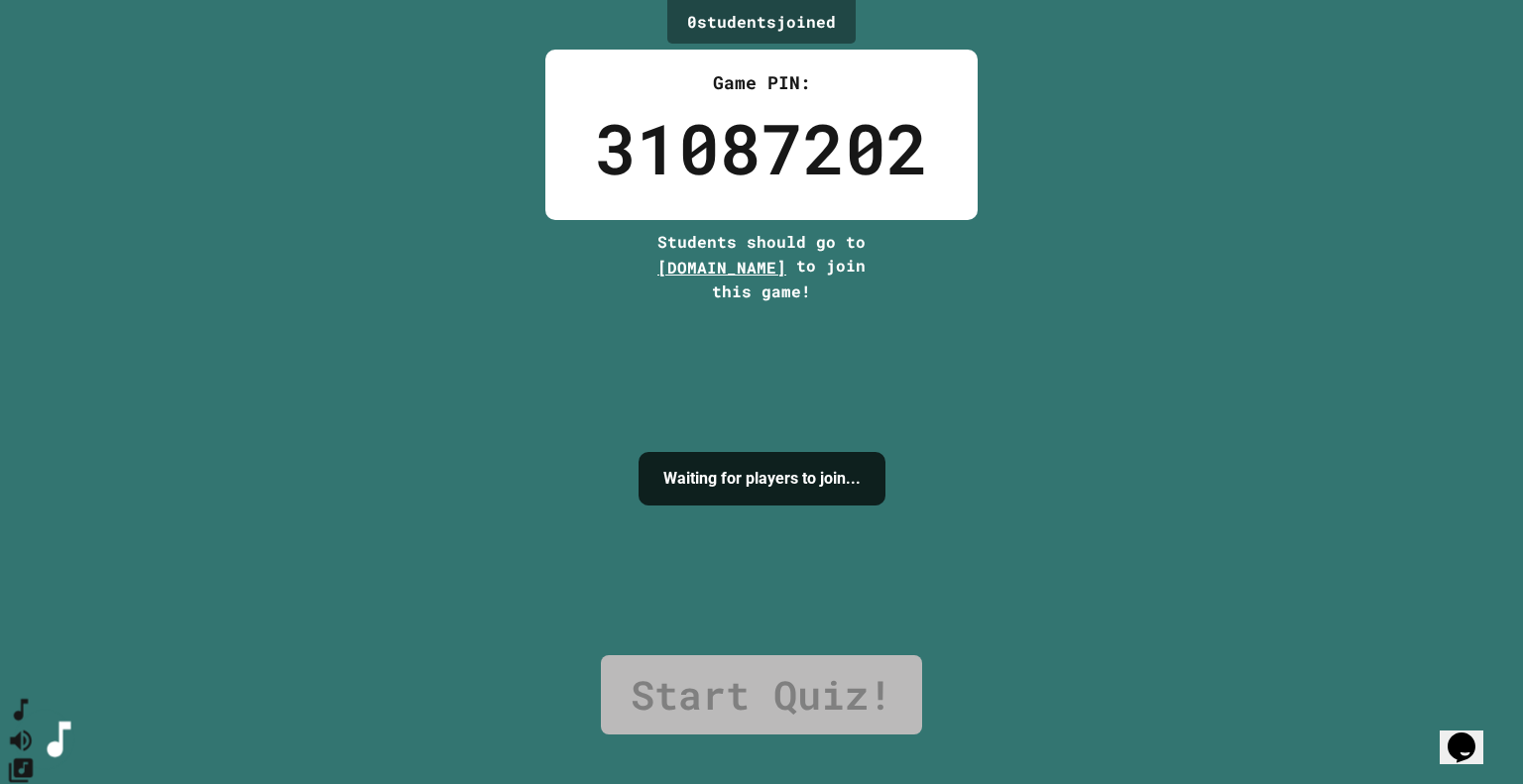 click 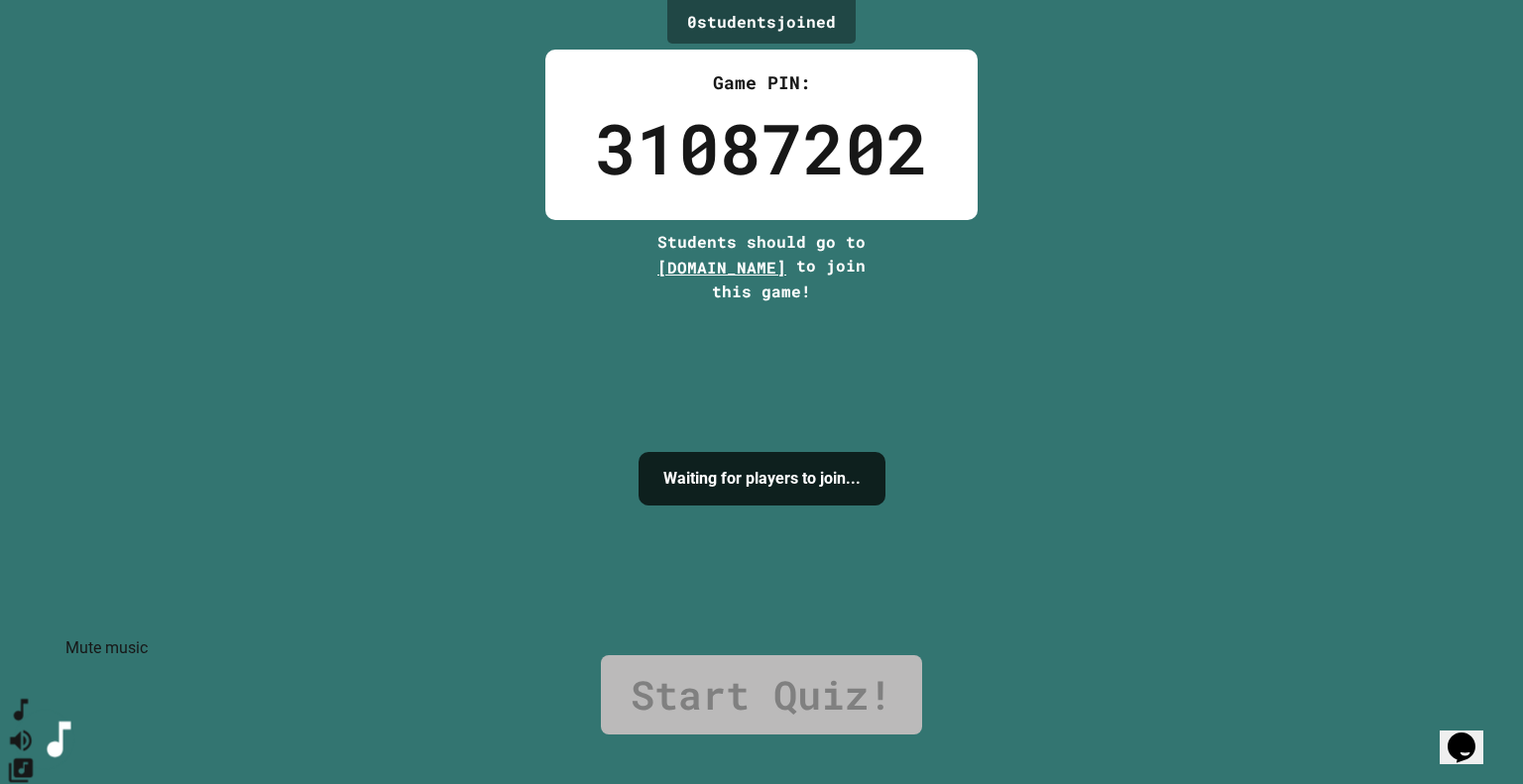 click at bounding box center (21, 739) 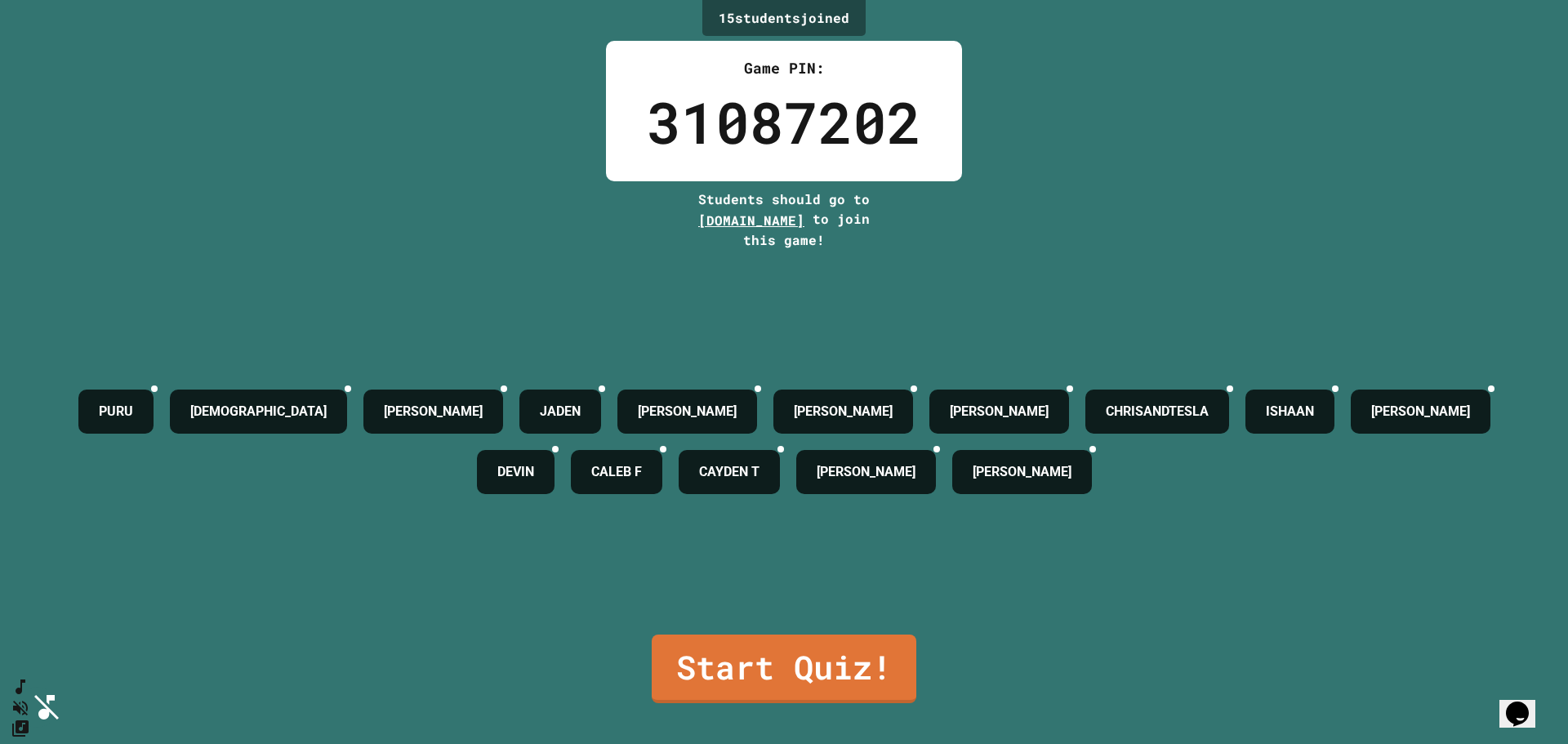 click on "31087202" at bounding box center [784, 122] 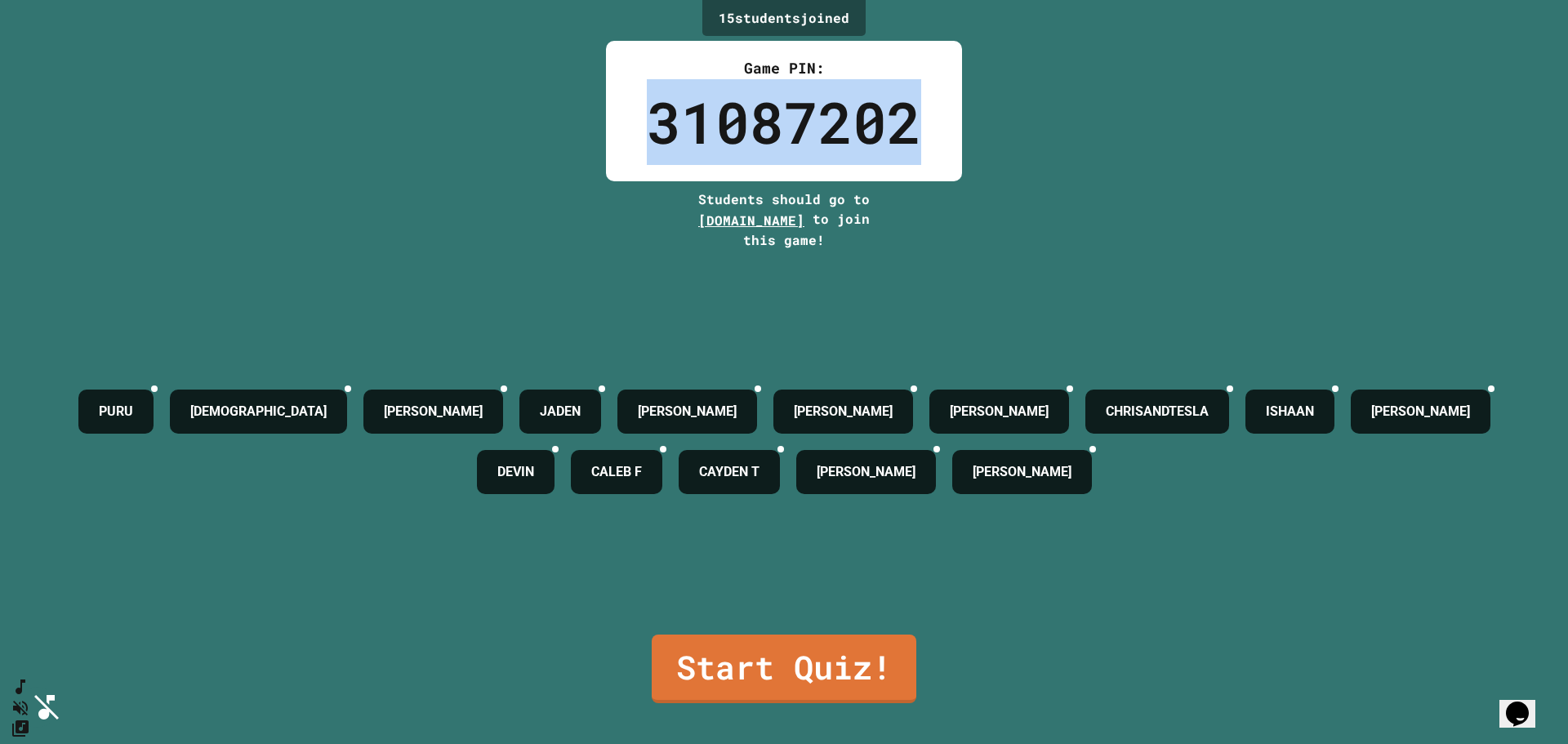 click on "31087202" at bounding box center [784, 122] 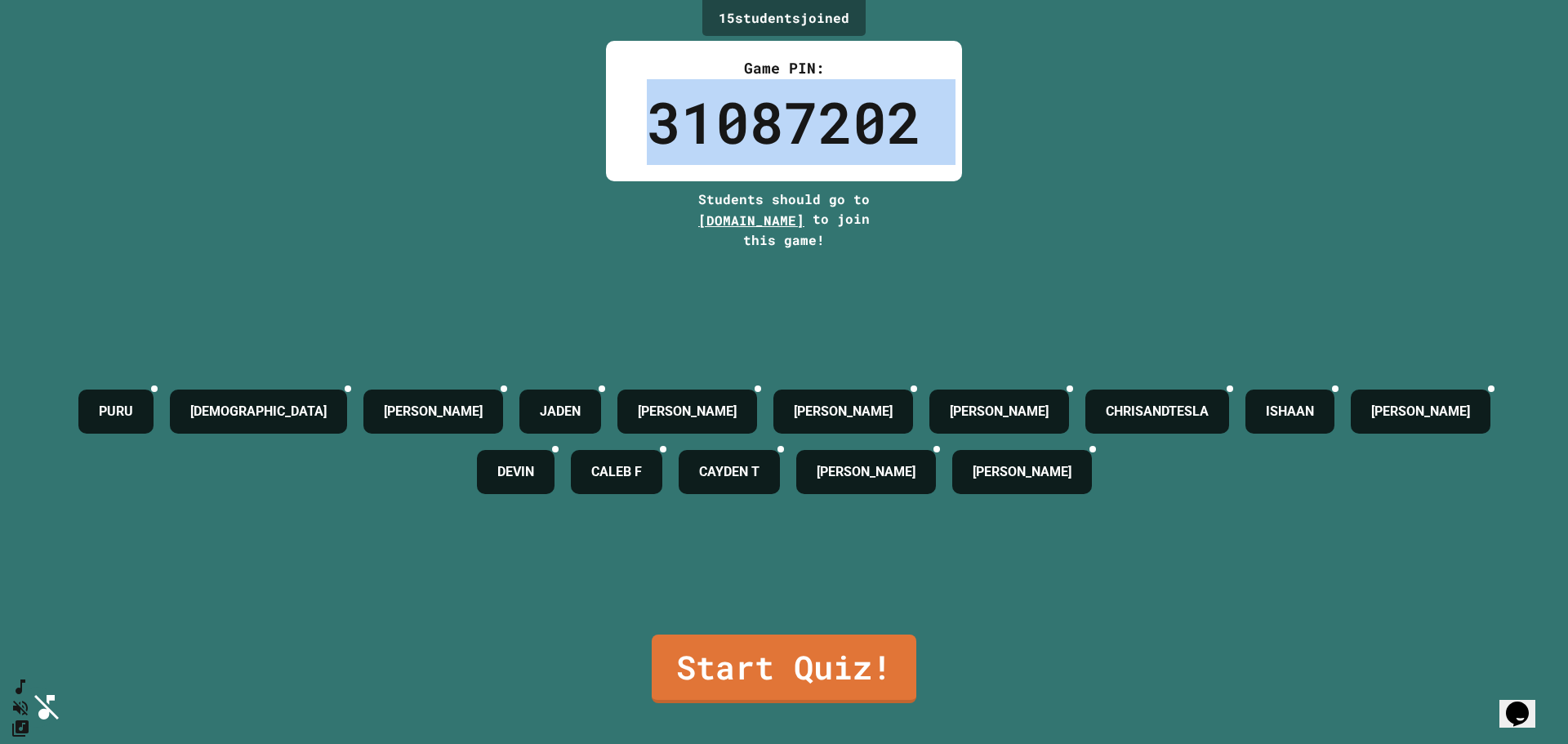 click on "31087202" at bounding box center [784, 122] 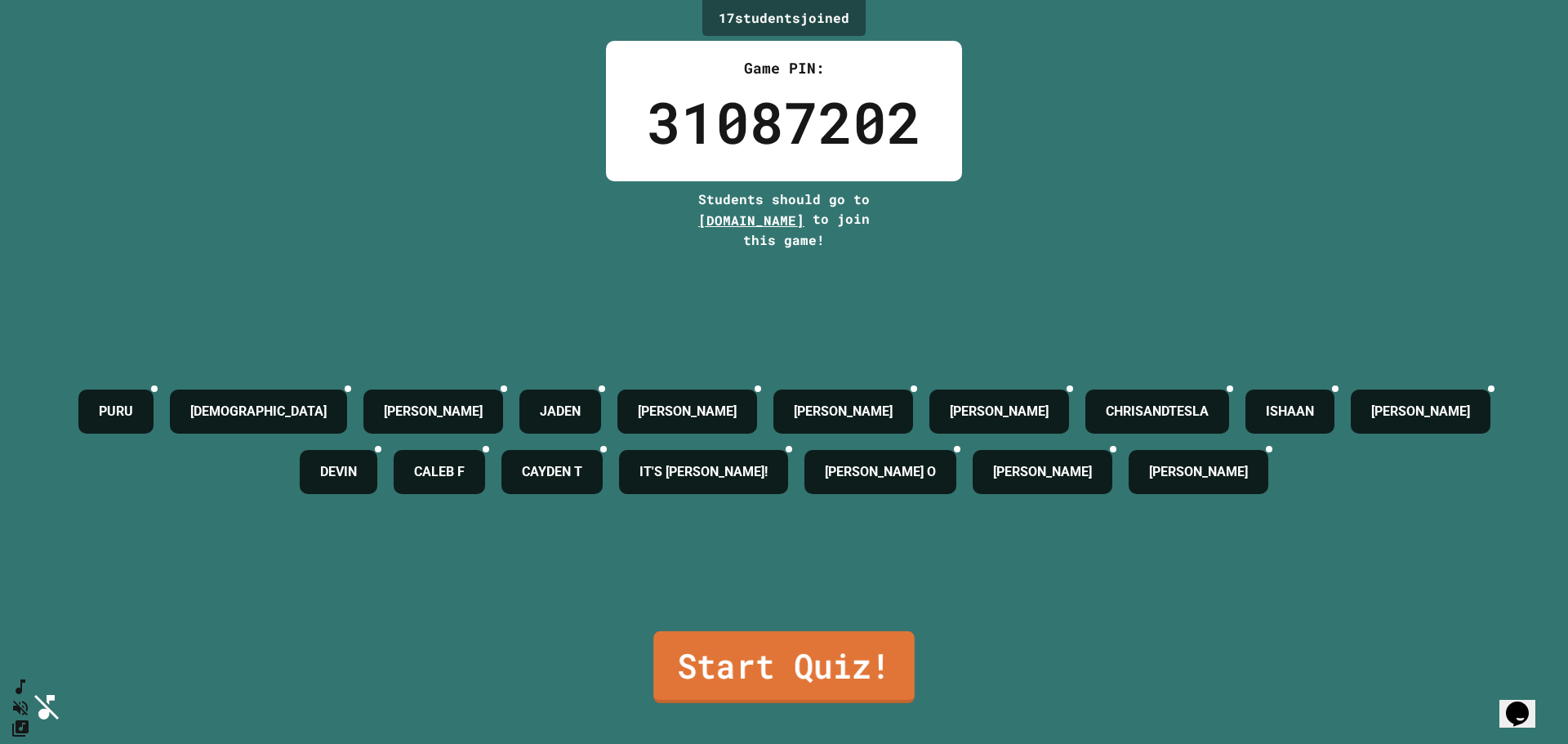 click on "Start Quiz!" at bounding box center [784, 667] 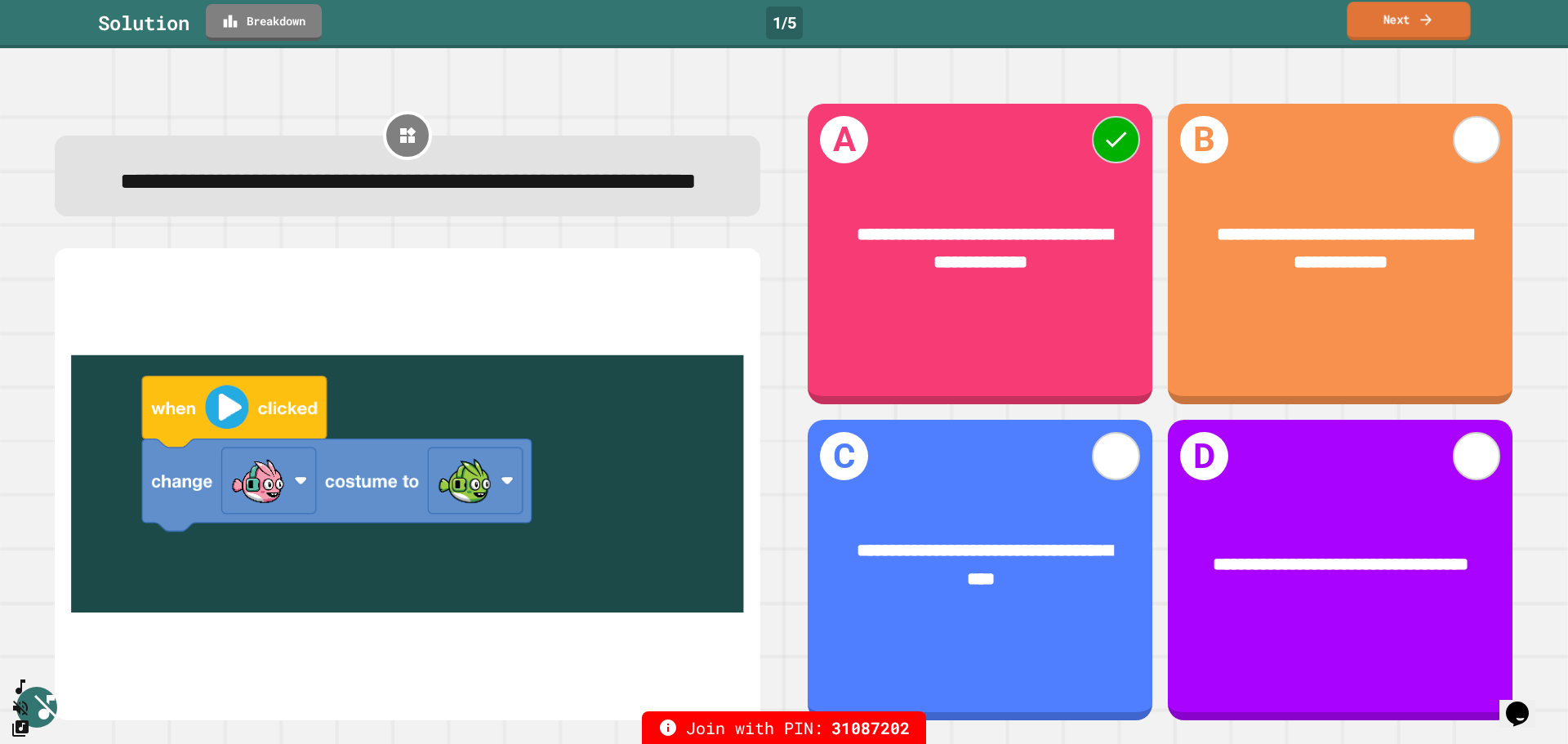 click on "Next" at bounding box center [1408, 20] 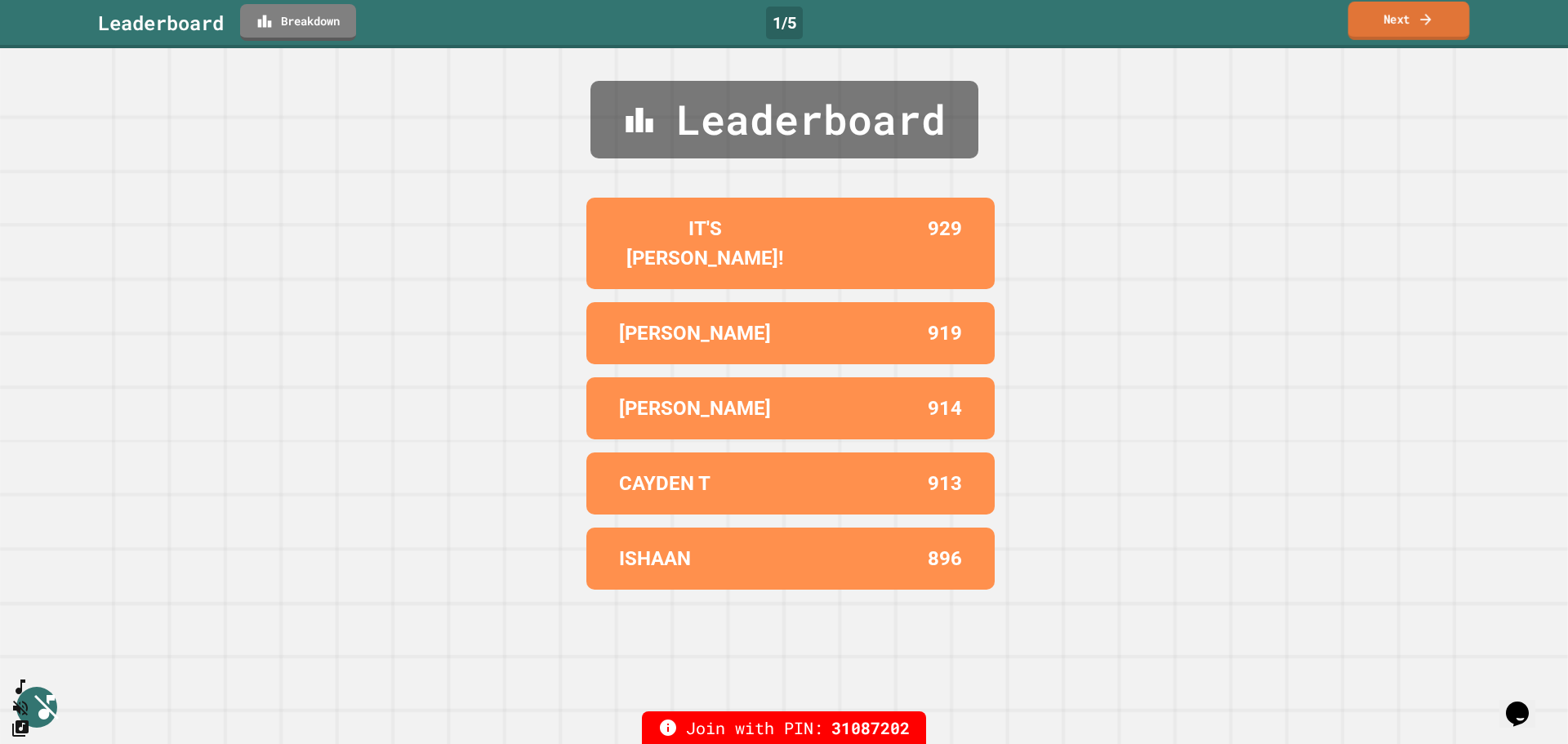 click on "Next" at bounding box center (1409, 20) 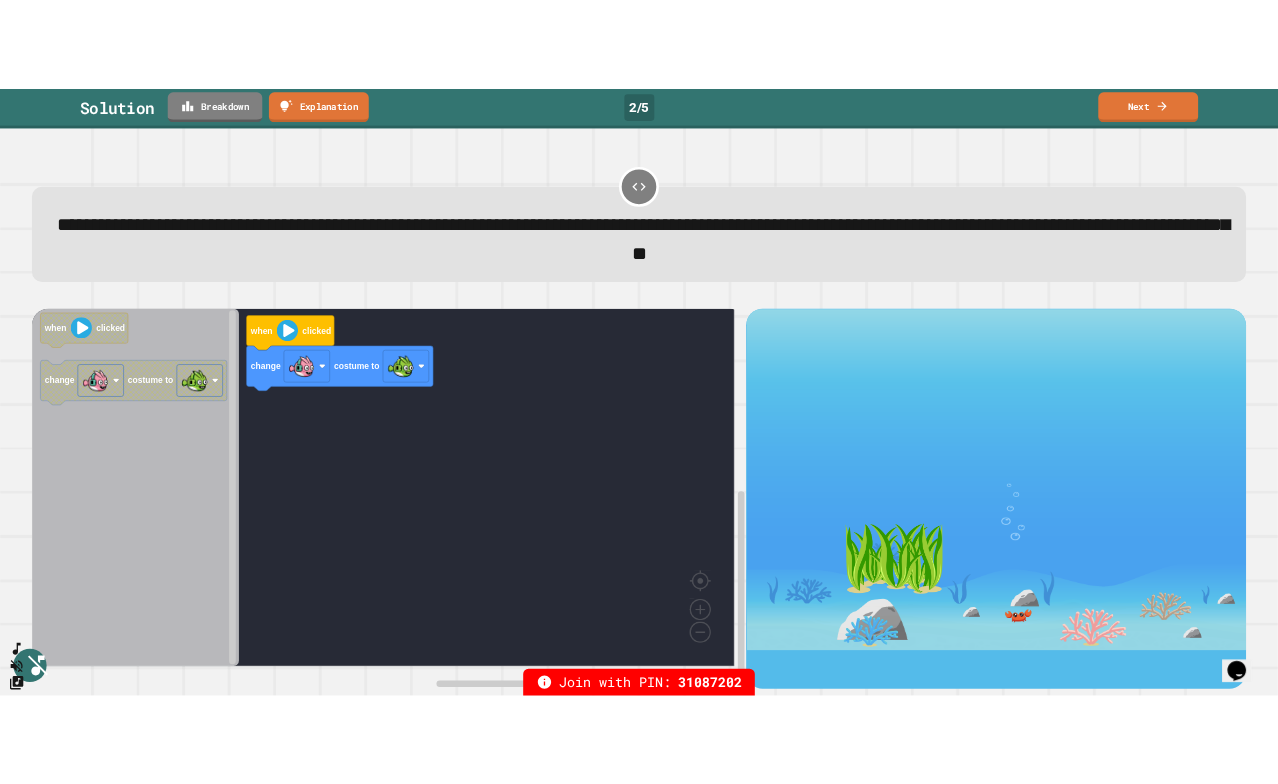 scroll, scrollTop: 0, scrollLeft: 0, axis: both 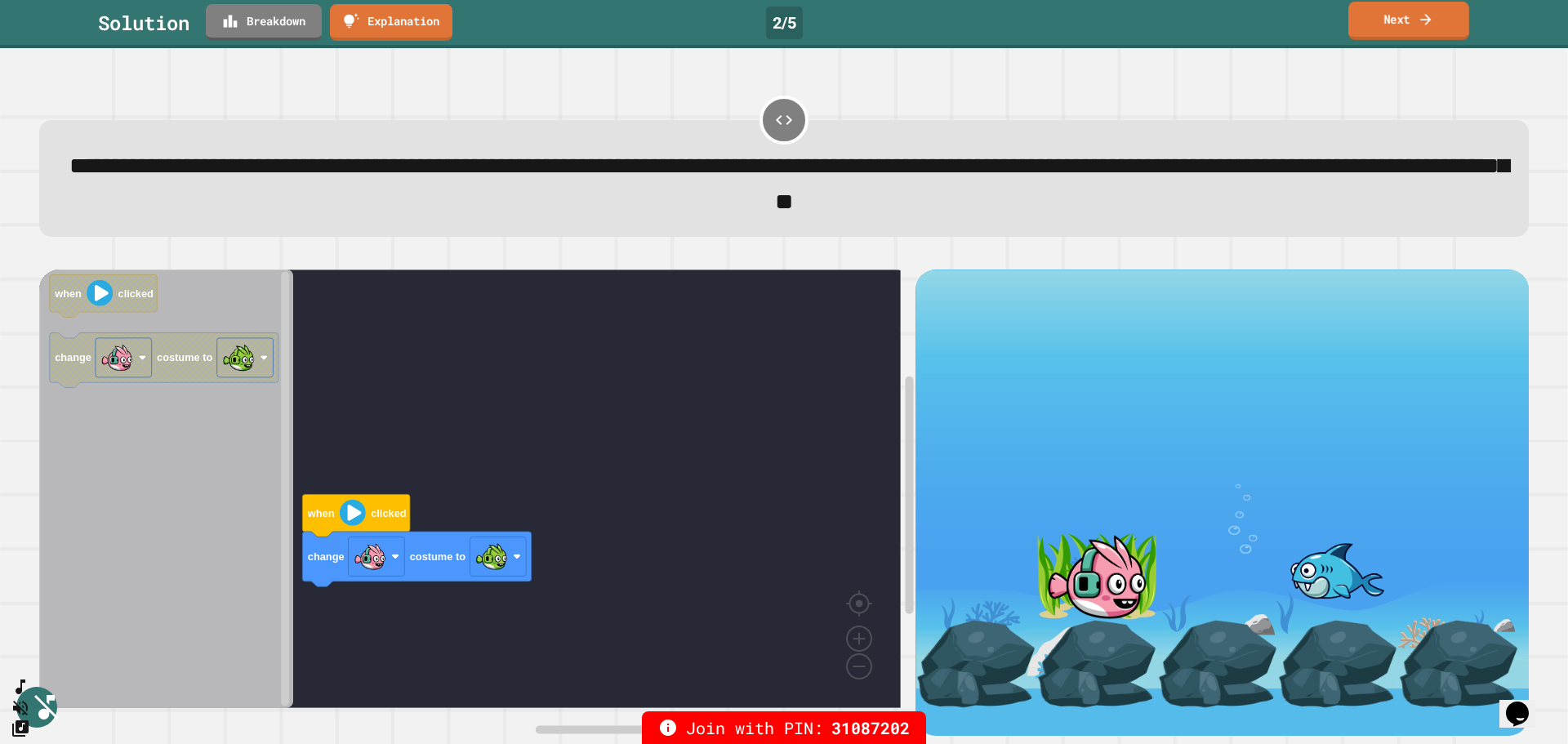 click on "Next" at bounding box center (1409, 20) 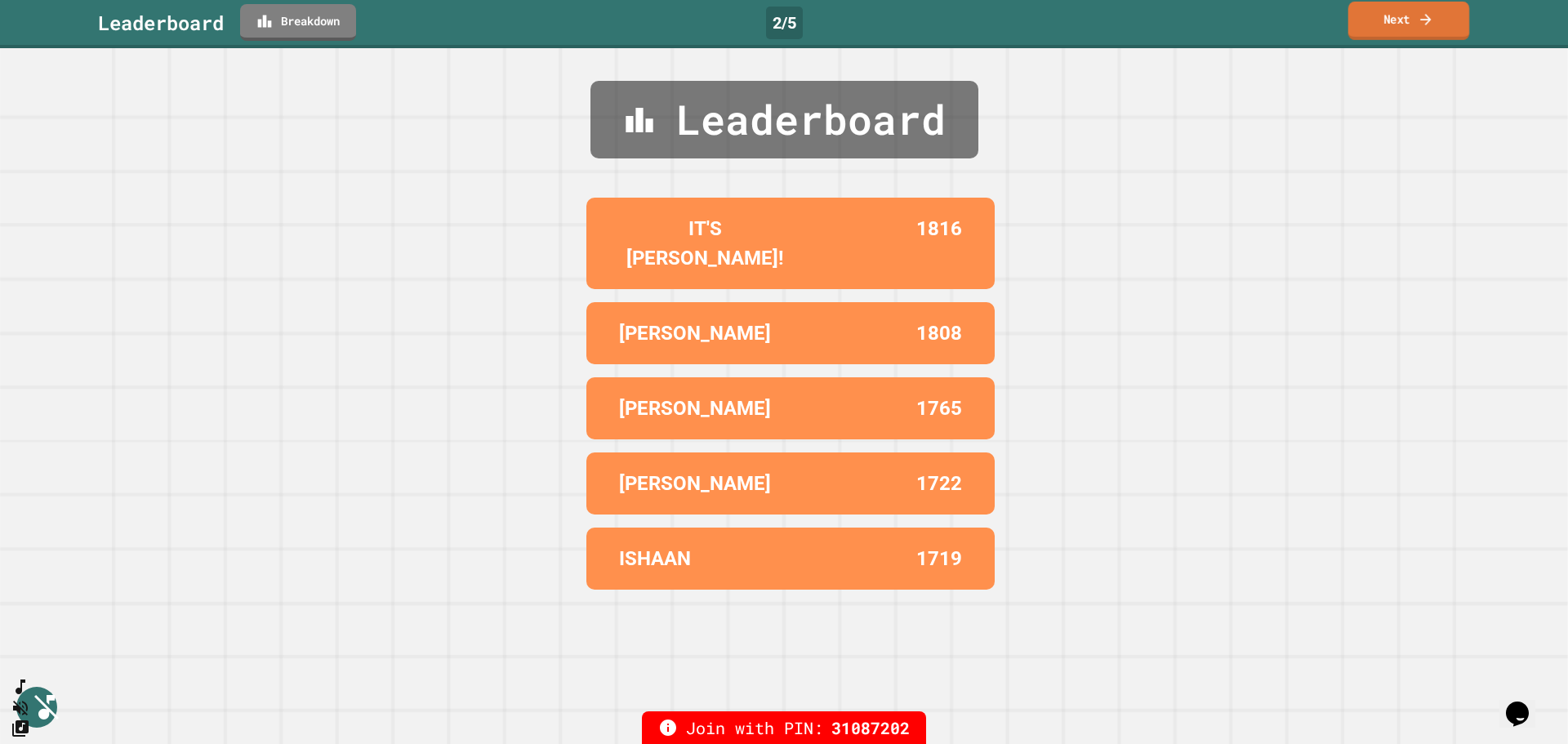 click on "Next" at bounding box center (1409, 20) 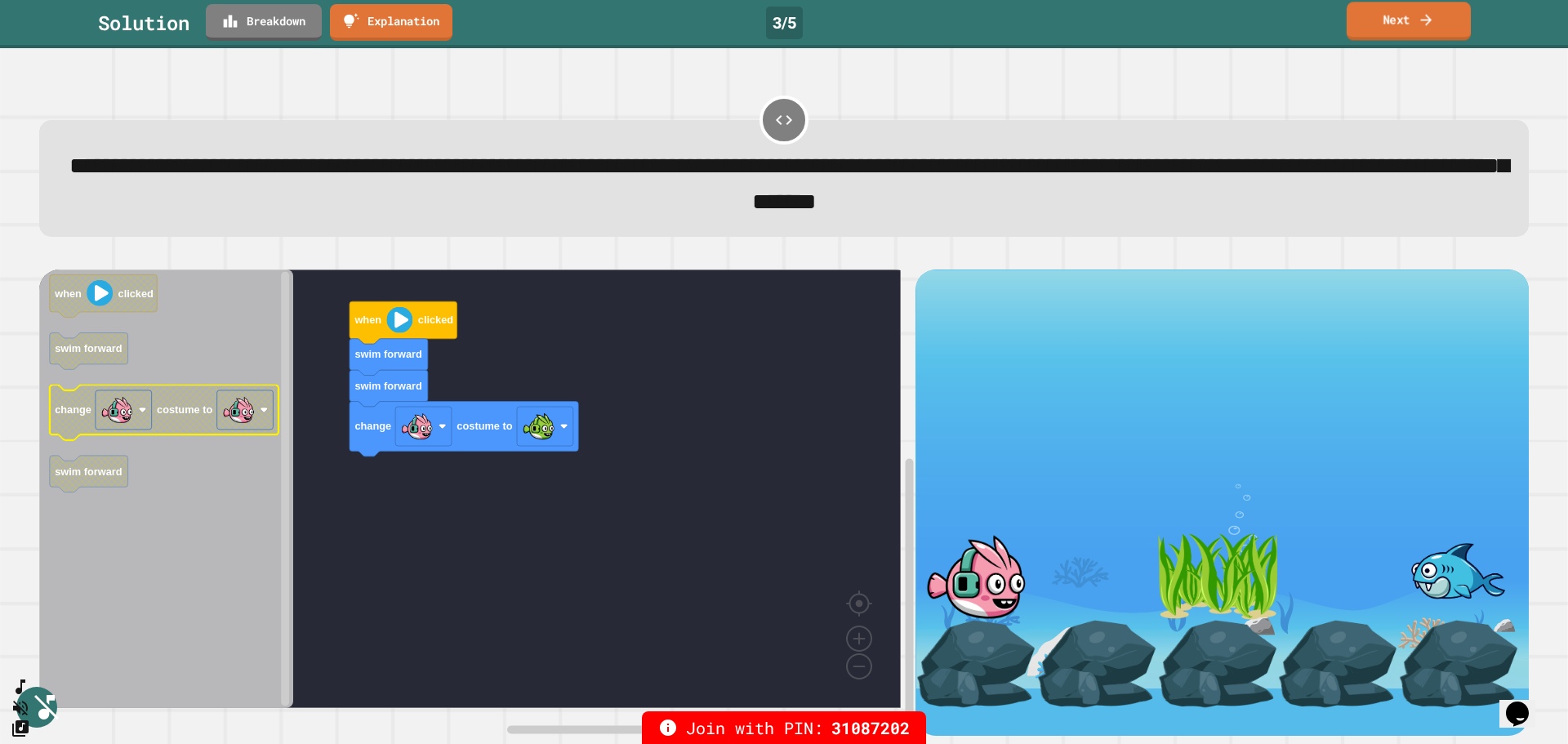 click on "Next" at bounding box center (1409, 20) 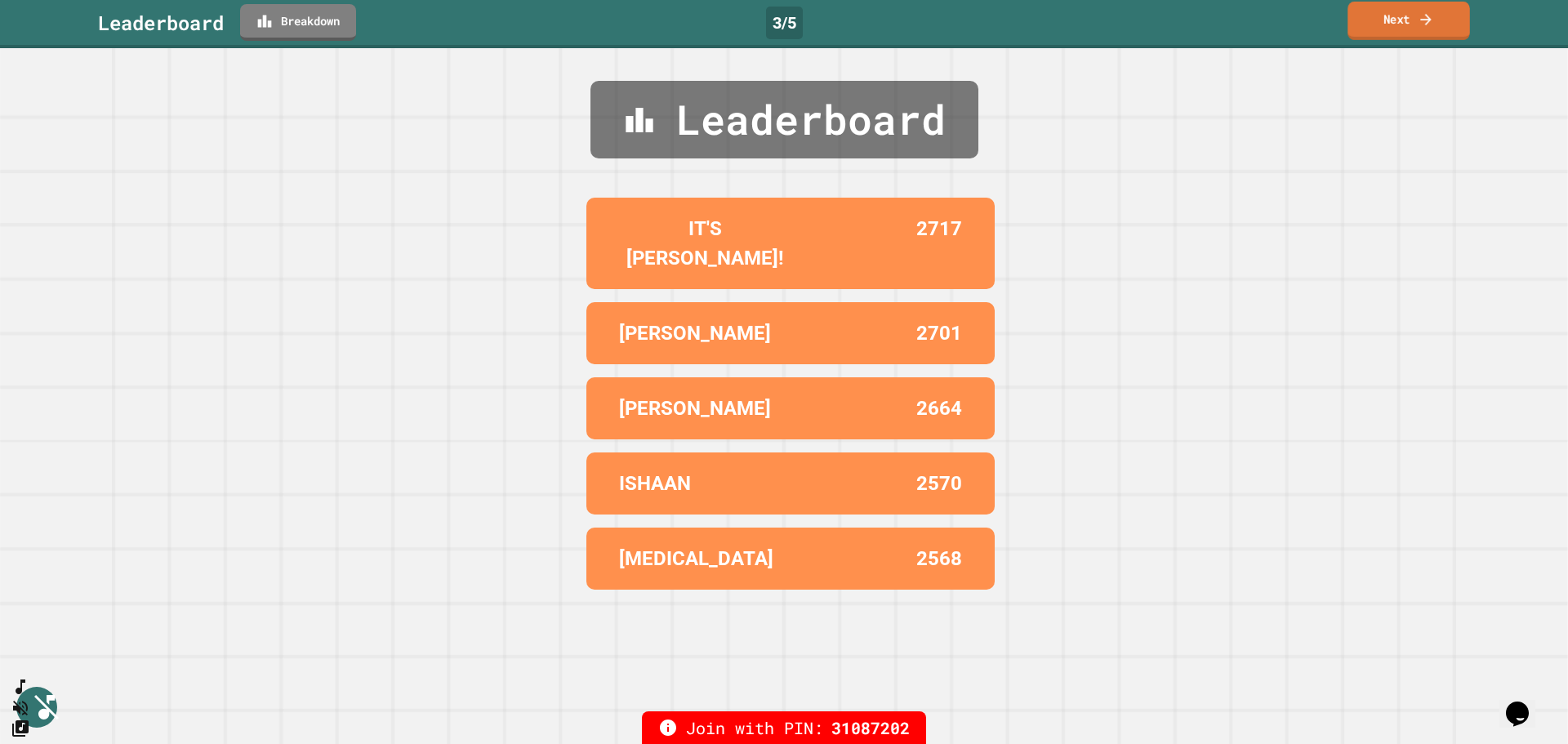 click on "Next" at bounding box center [1409, 20] 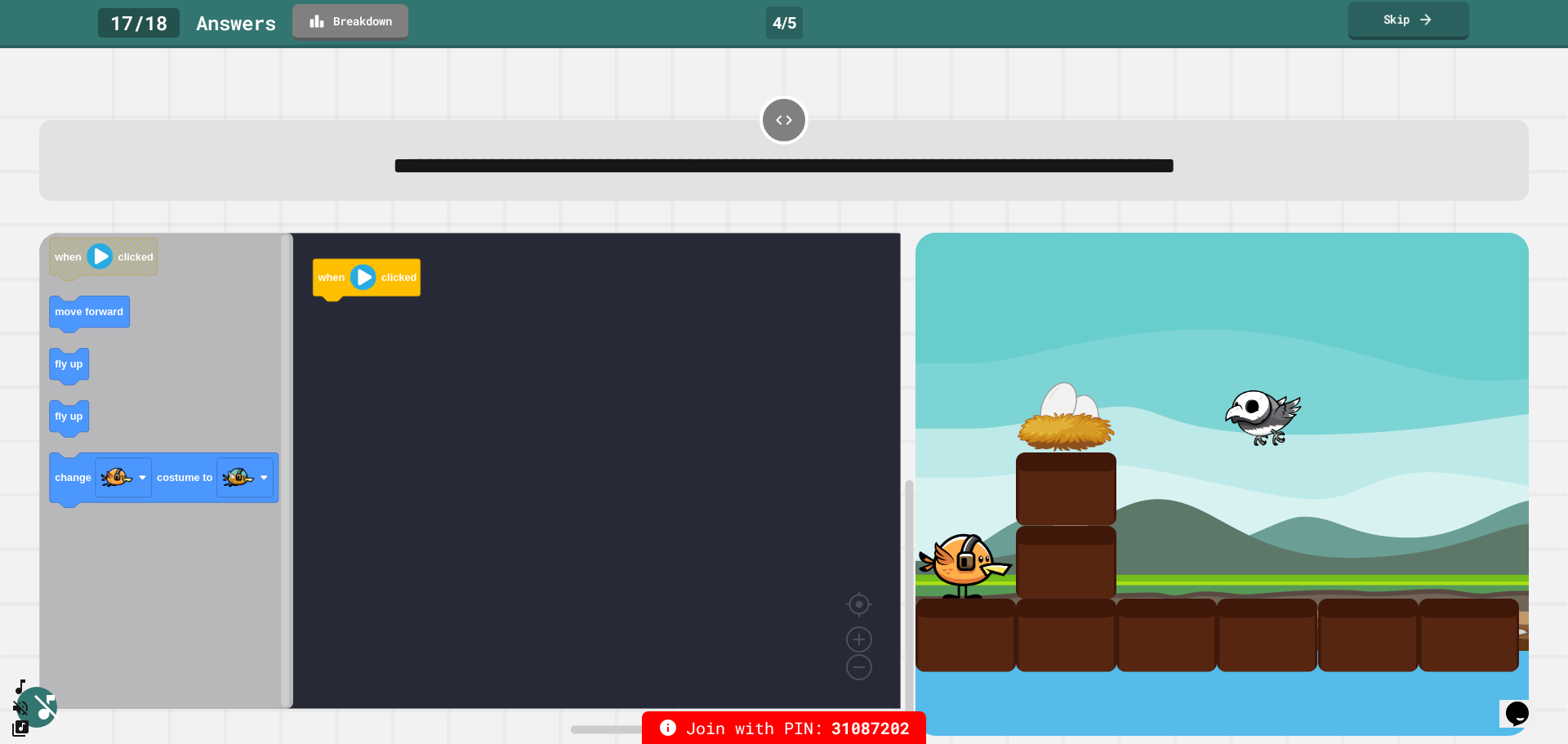 click on "Skip" at bounding box center [1409, 20] 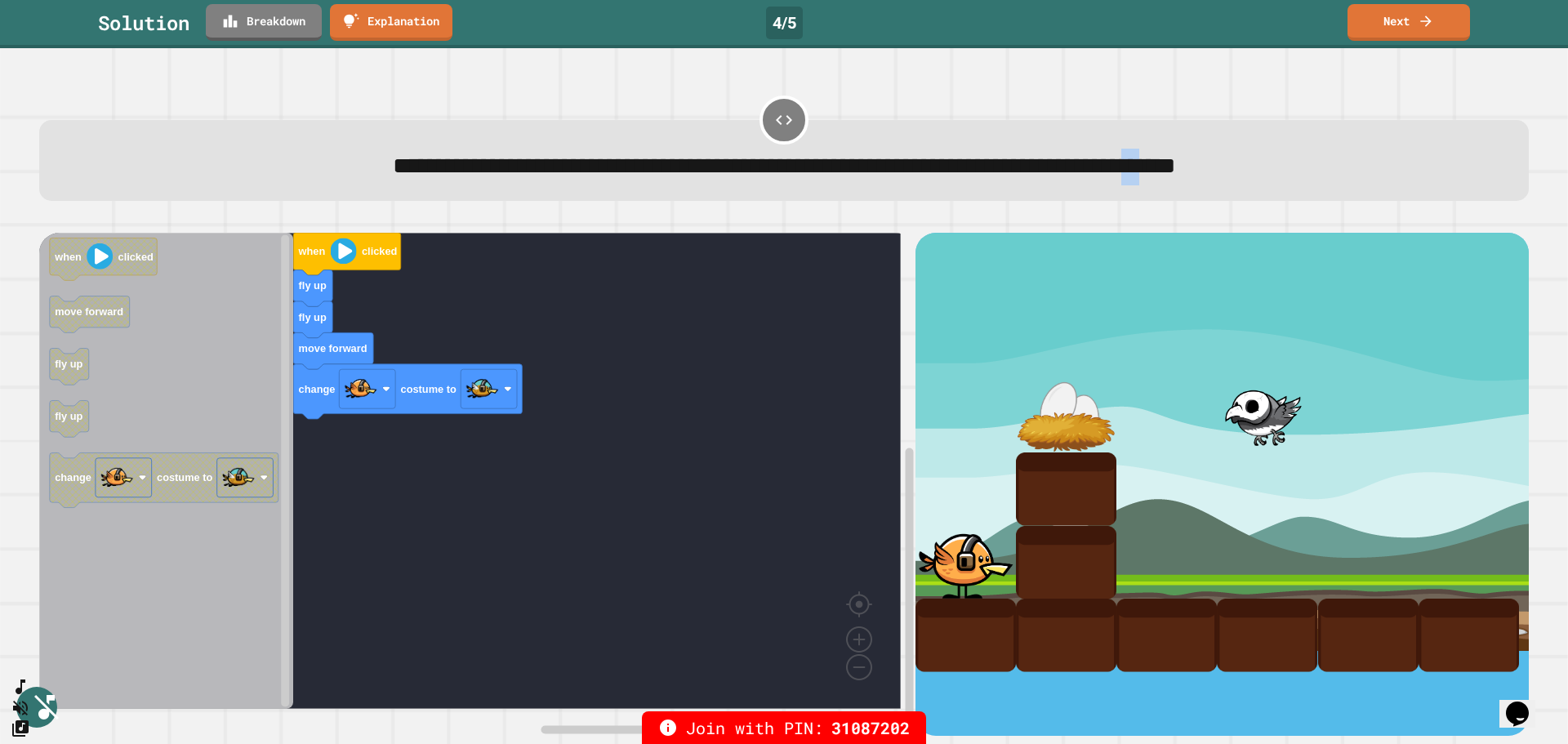 drag, startPoint x: 1311, startPoint y: 79, endPoint x: 1302, endPoint y: 78, distance: 9.055385 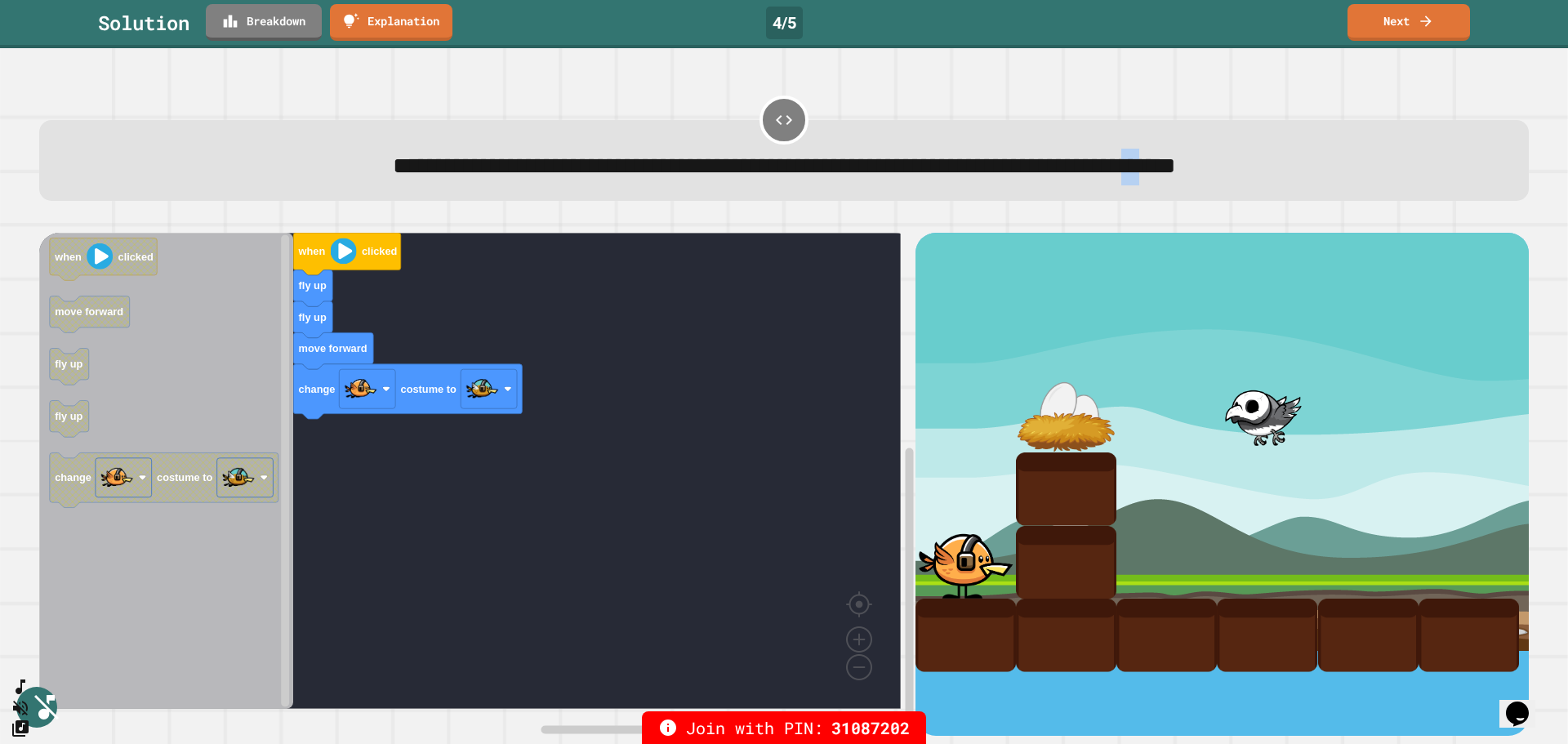 click on "**********" at bounding box center [784, 396] 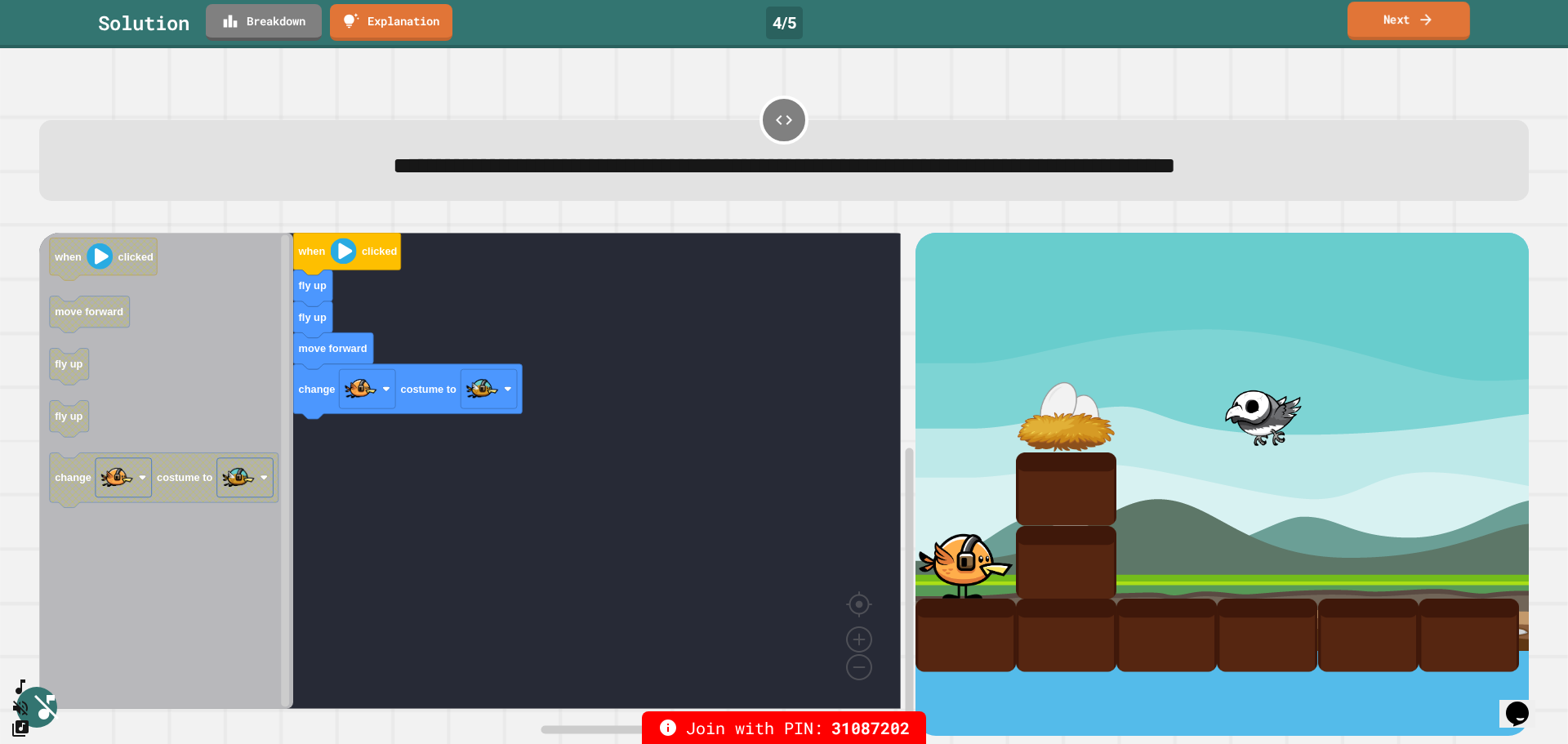 click on "Next" at bounding box center (1409, 20) 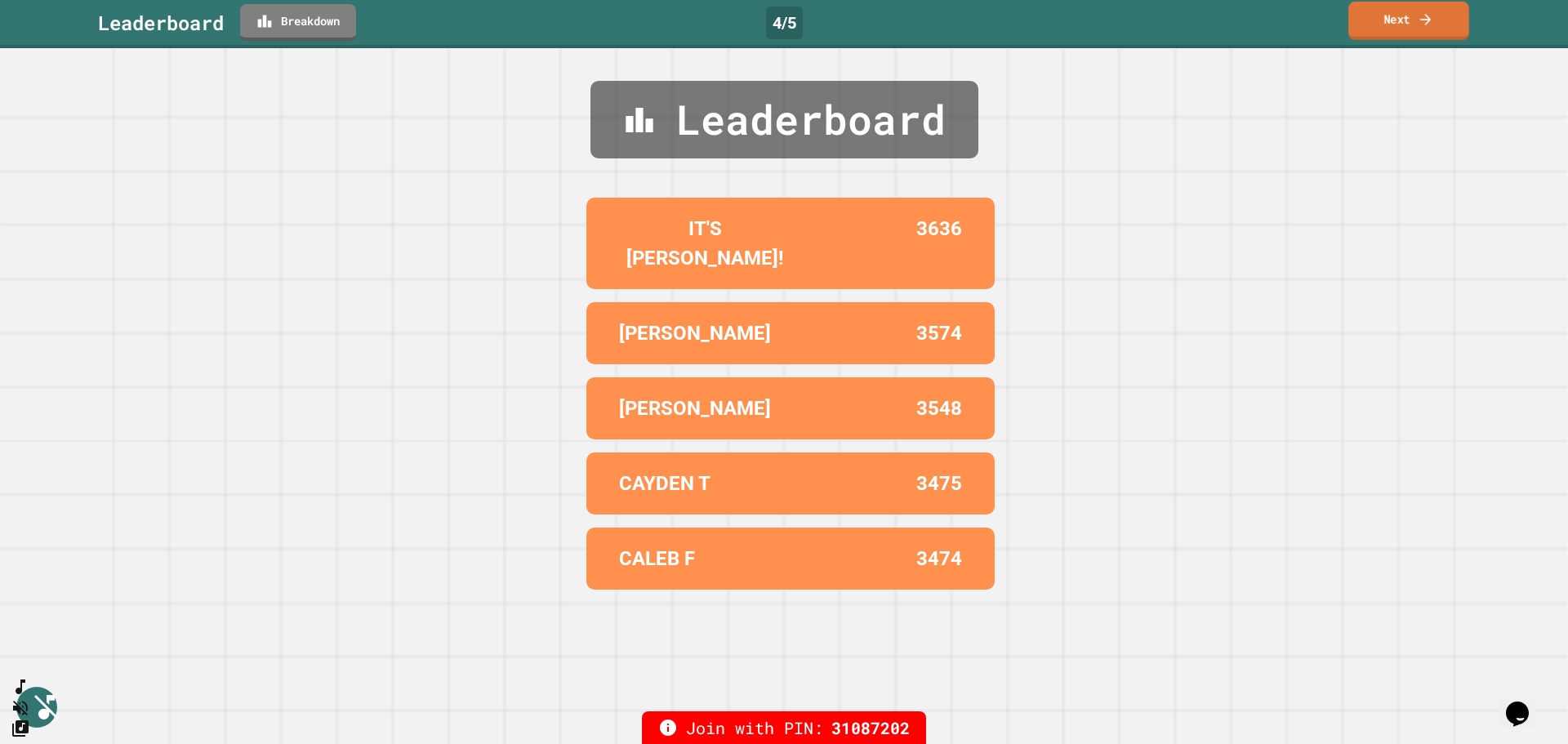click on "Next" at bounding box center (1409, 20) 